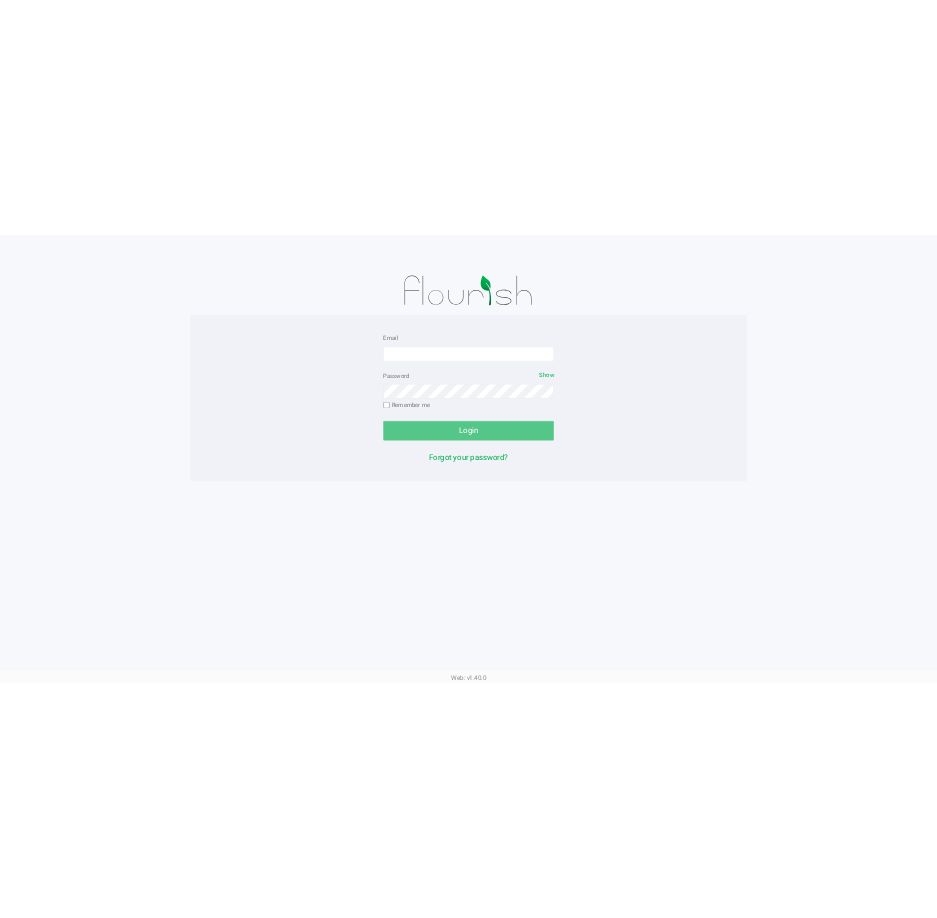 scroll, scrollTop: 0, scrollLeft: 0, axis: both 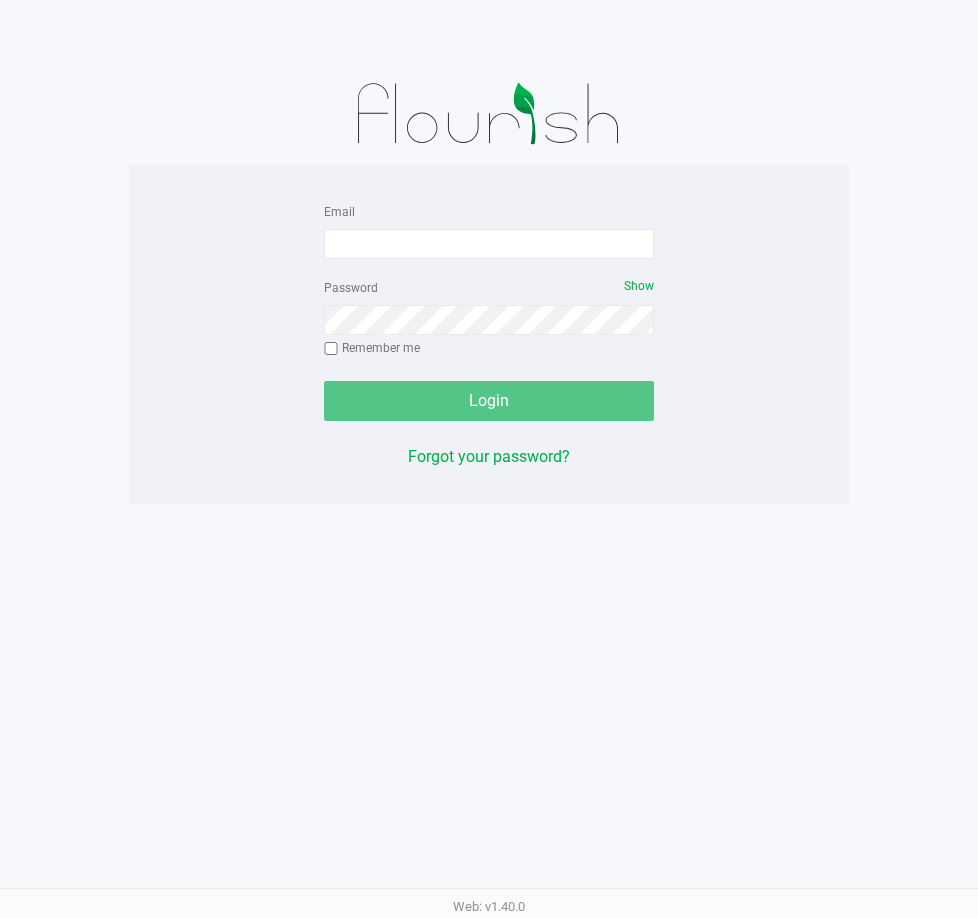 click on "Email   Password   Show  Remember me   Login   Forgot your password?   Web: v1.40.0" at bounding box center (489, 459) 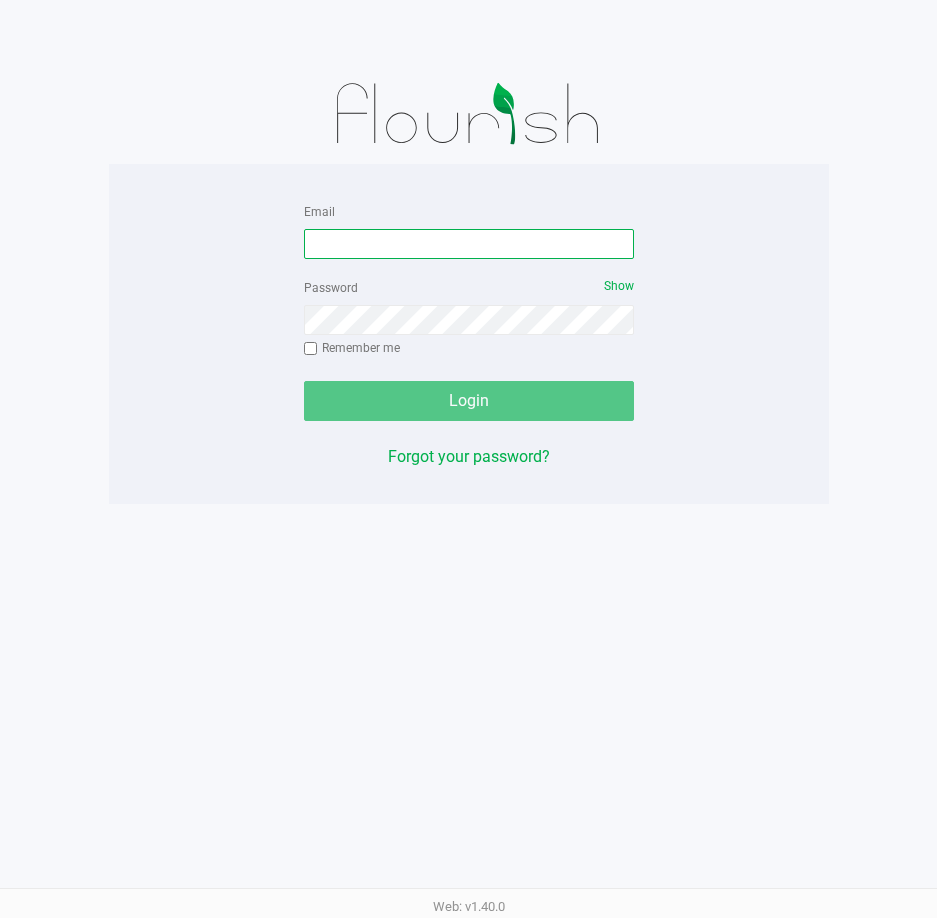 drag, startPoint x: 454, startPoint y: 244, endPoint x: 483, endPoint y: 205, distance: 48.60041 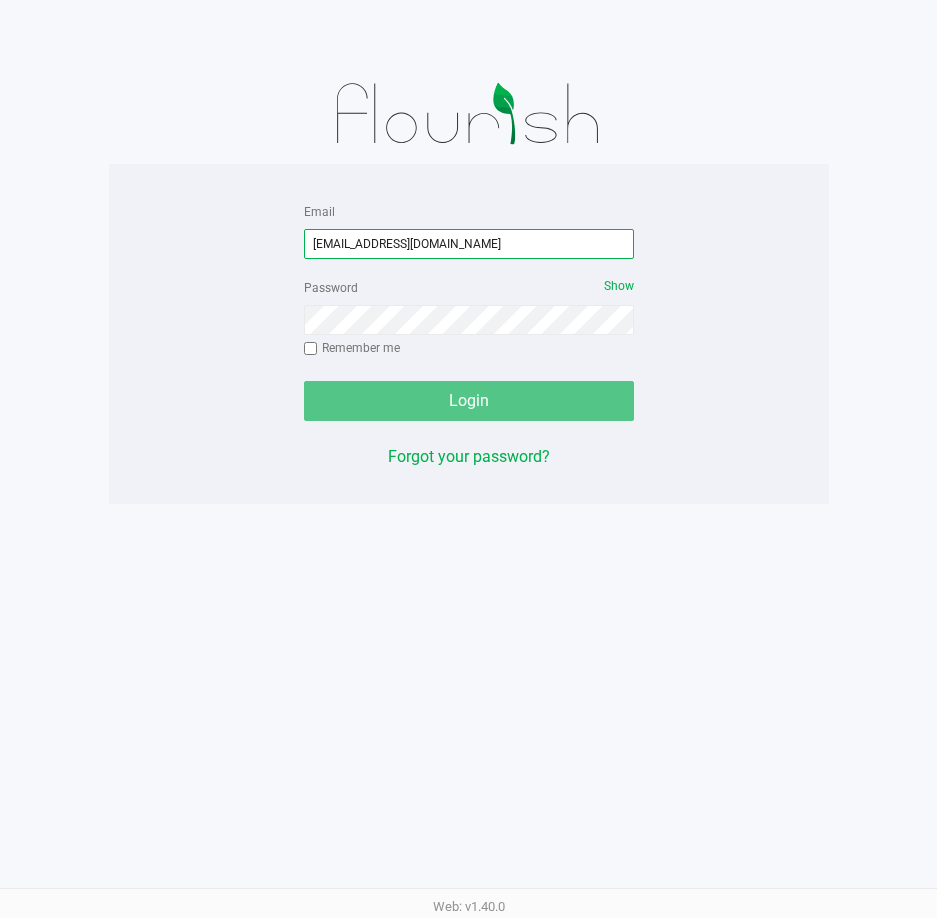 type on "[EMAIL_ADDRESS][DOMAIN_NAME]" 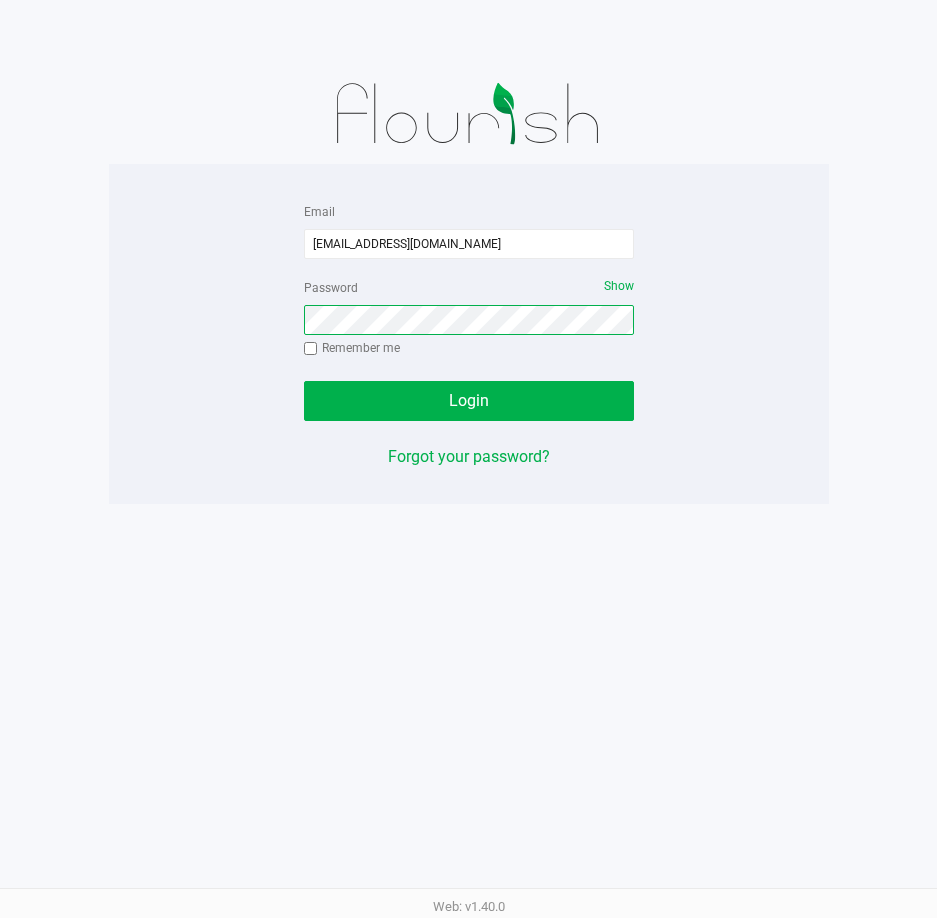 click on "Login" 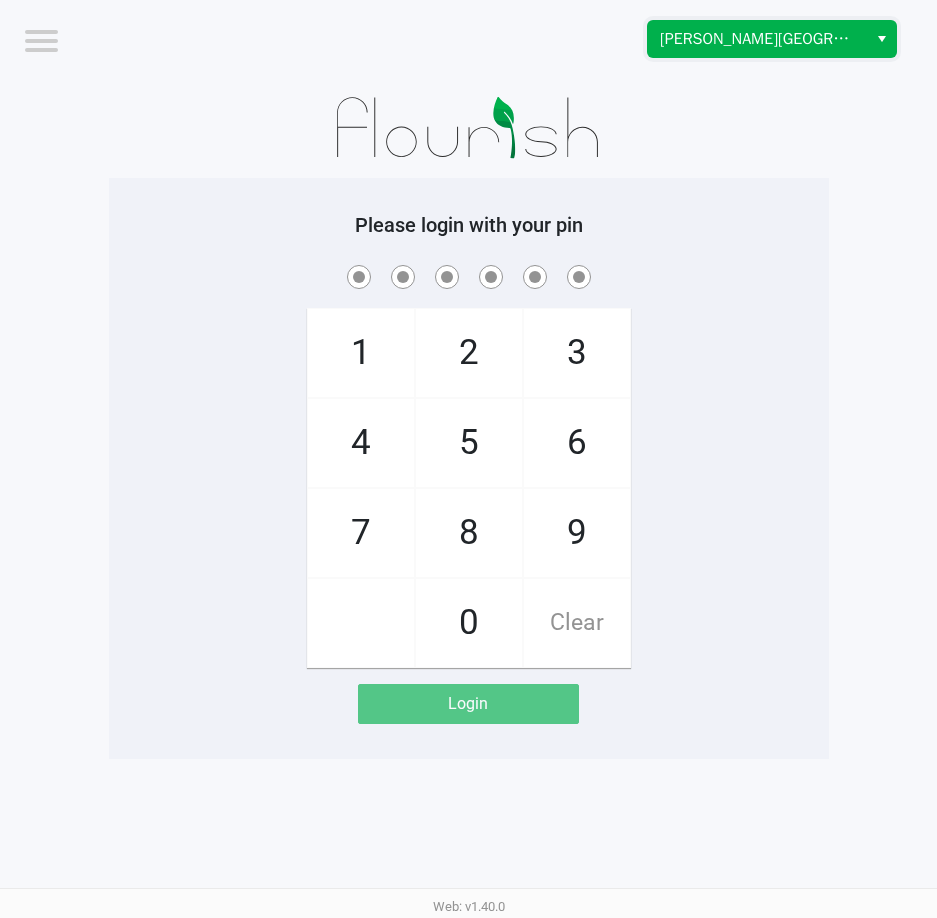 click on "[PERSON_NAME][GEOGRAPHIC_DATA]" at bounding box center (757, 39) 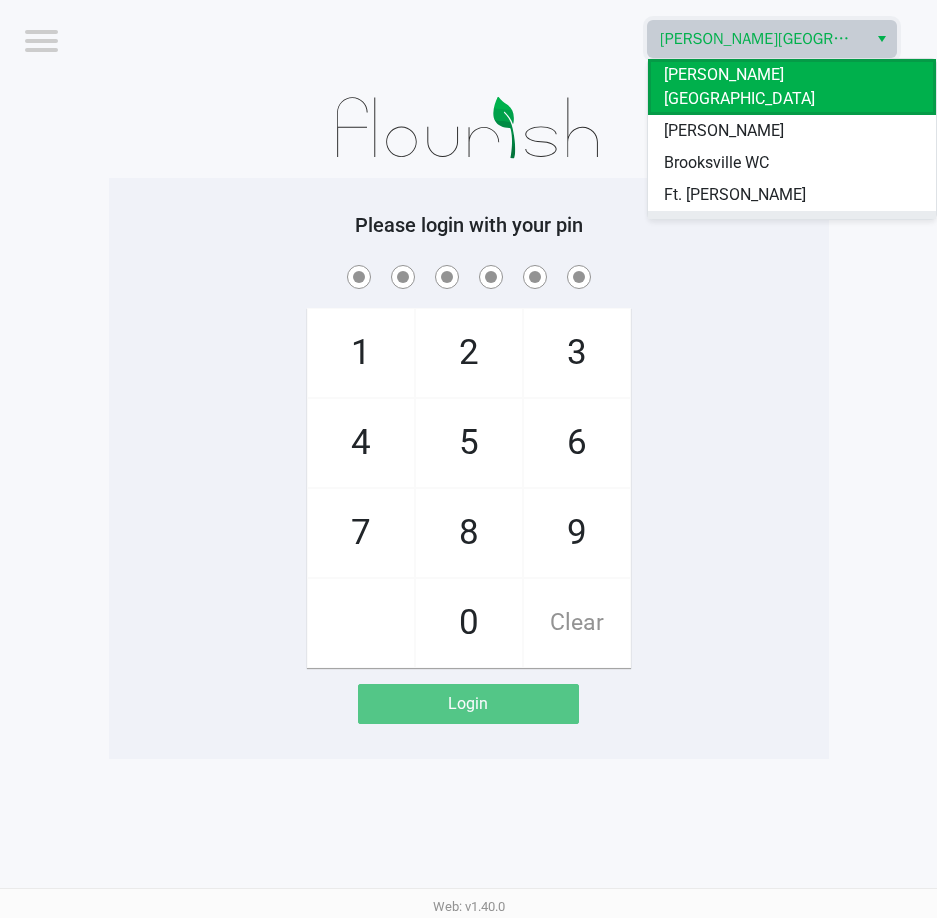 click on "[GEOGRAPHIC_DATA]" at bounding box center (739, 227) 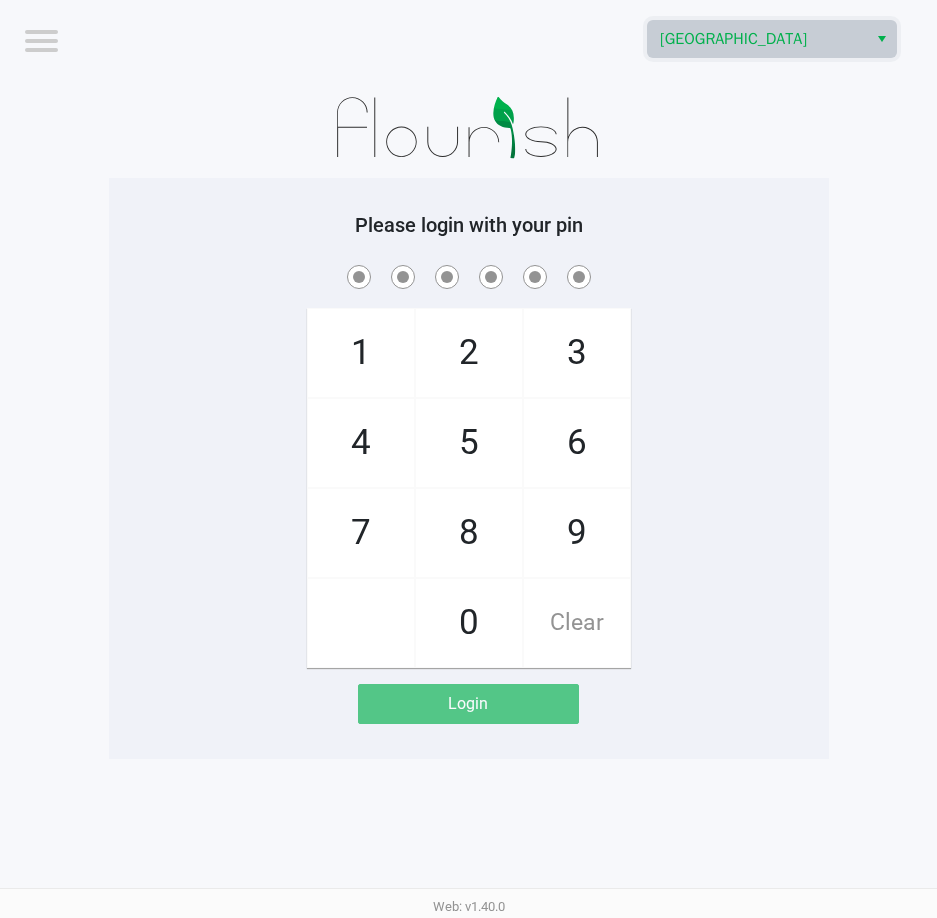 click on "7" 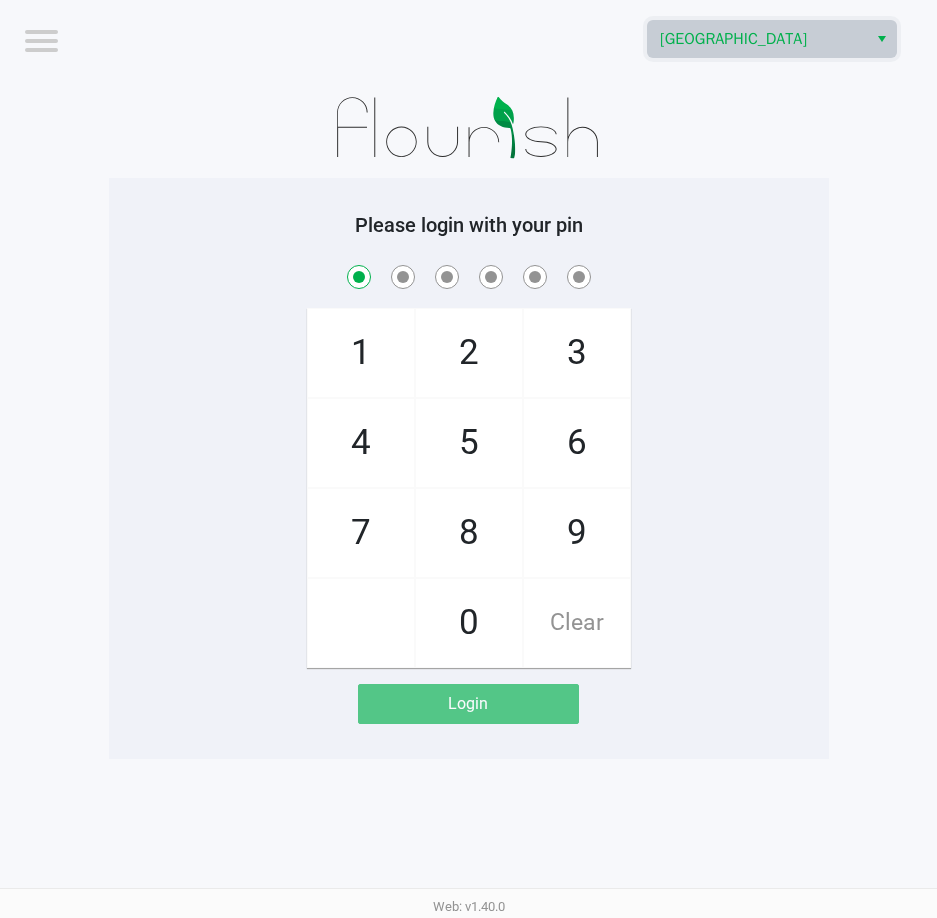 checkbox on "true" 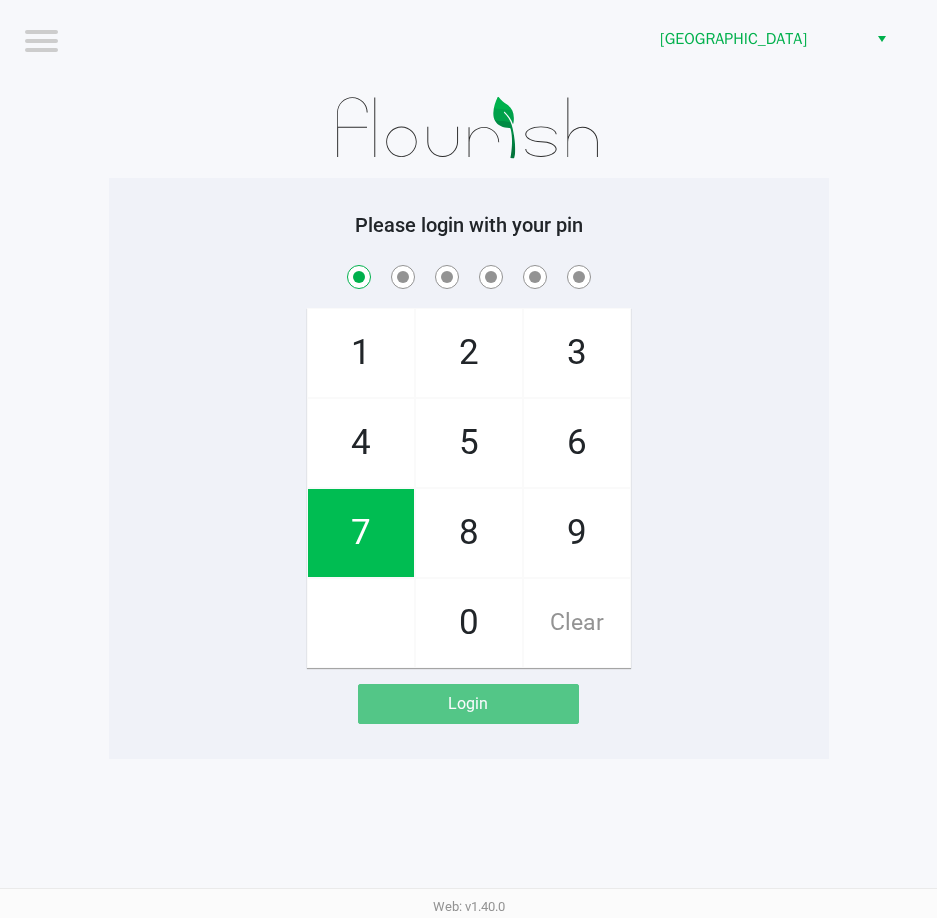 drag, startPoint x: 368, startPoint y: 538, endPoint x: 429, endPoint y: 476, distance: 86.977005 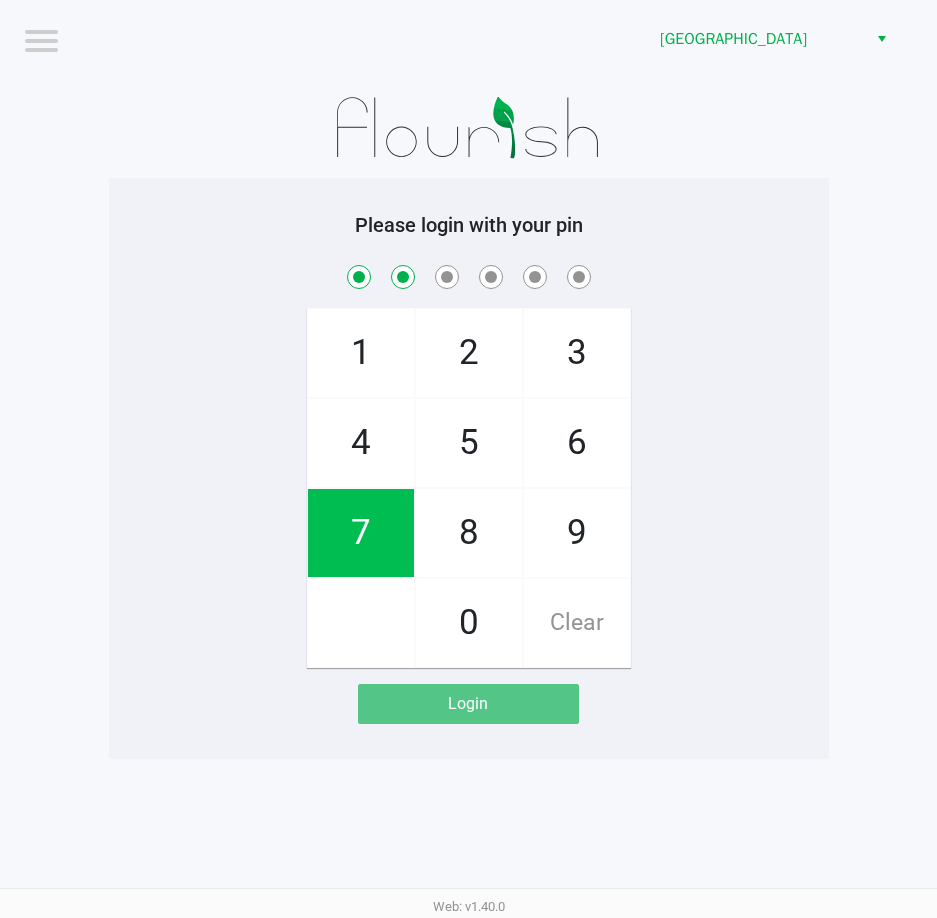 checkbox on "true" 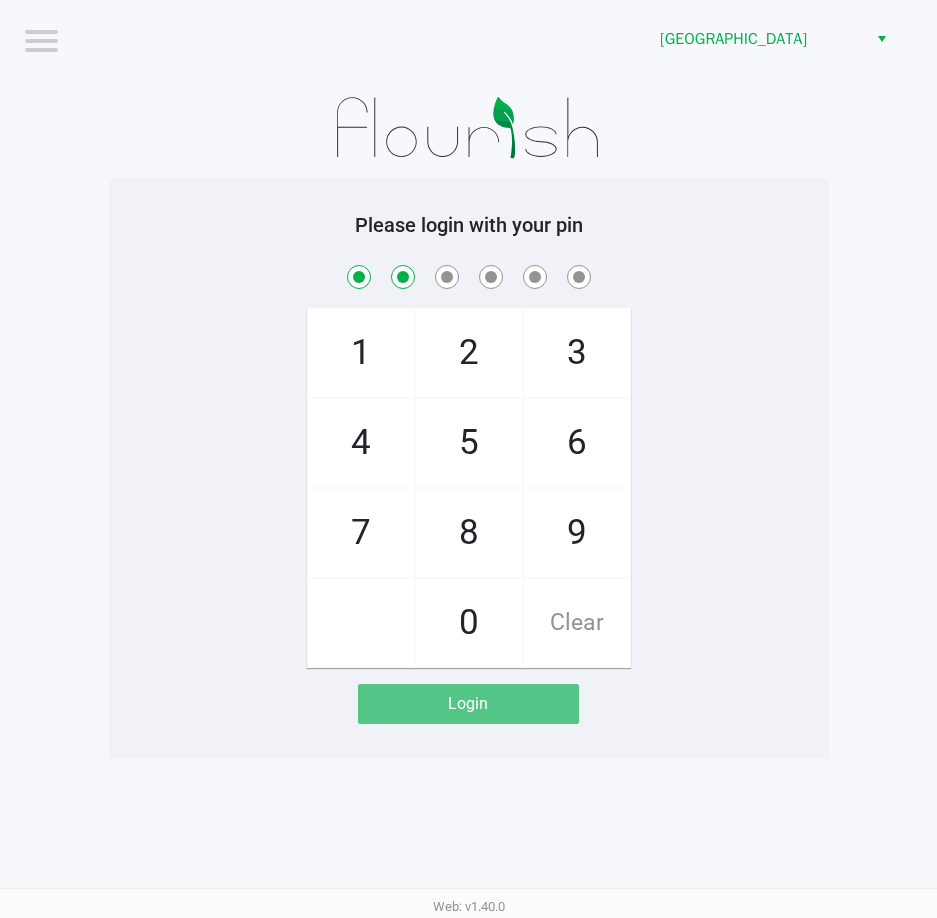 click on "5" 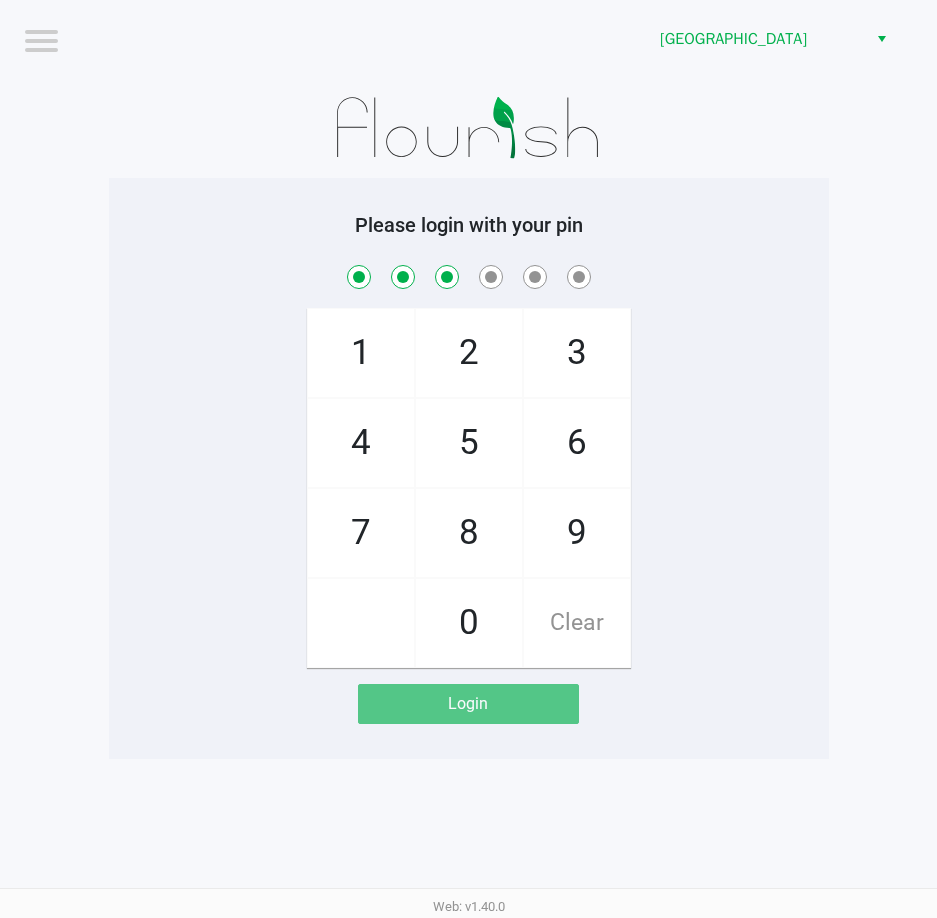 checkbox on "true" 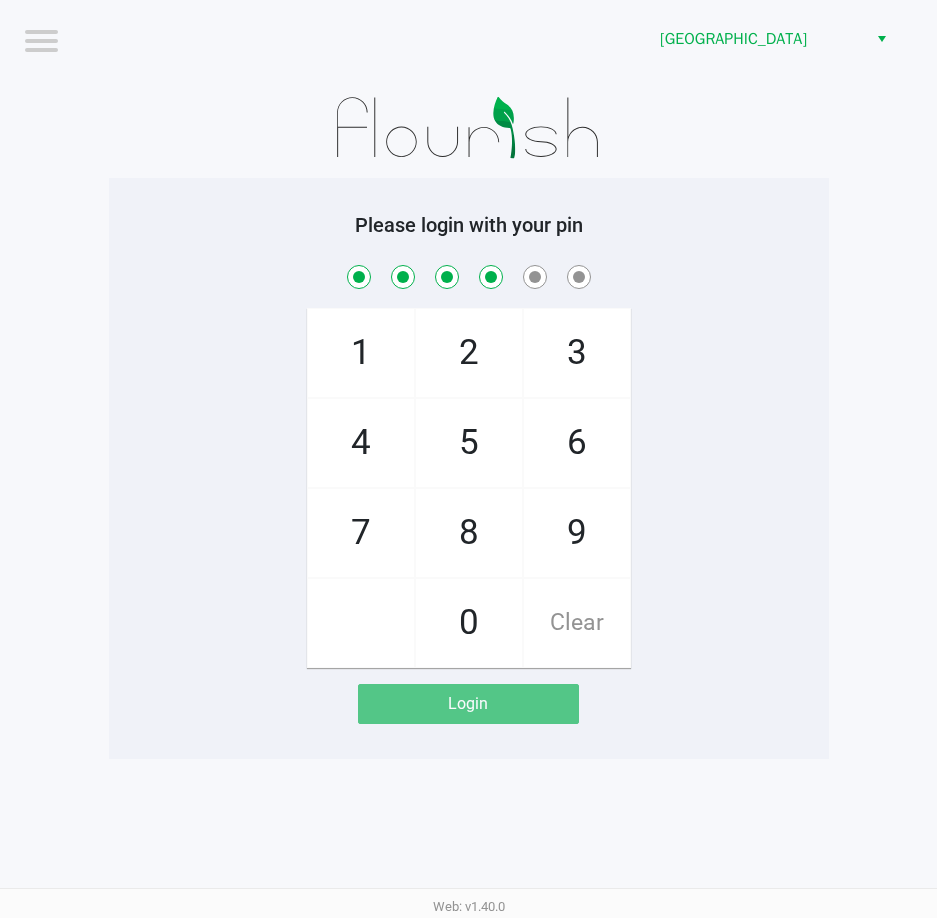 checkbox on "true" 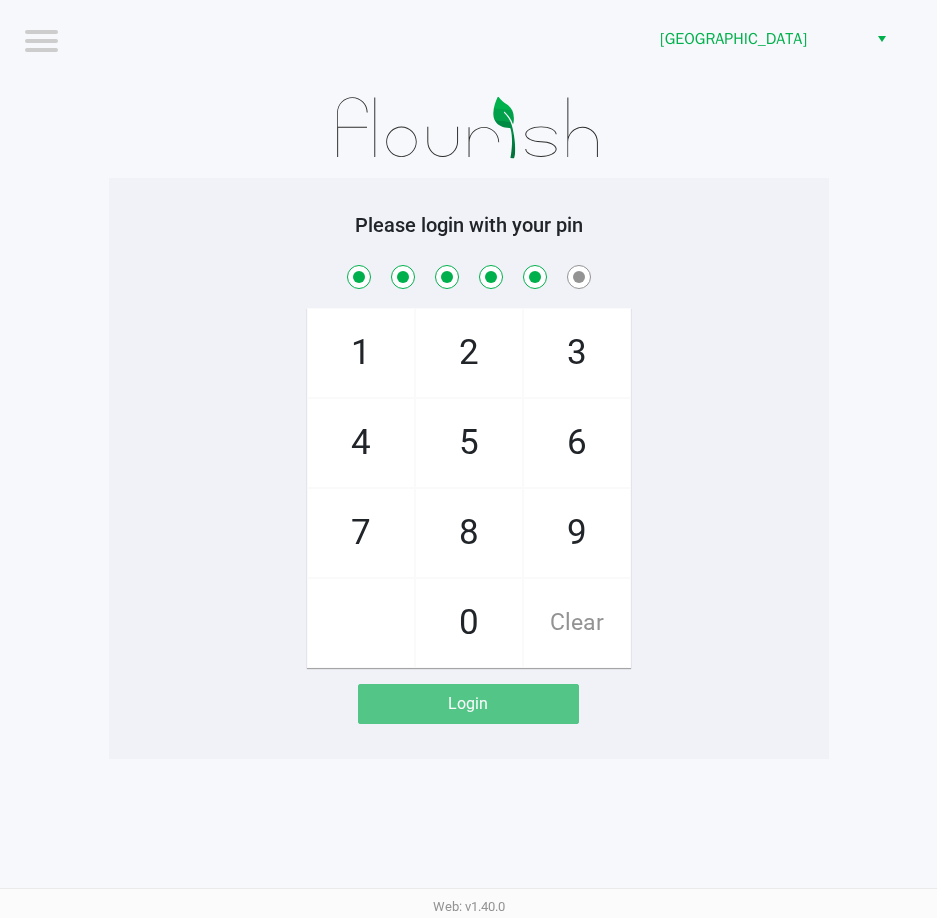 checkbox on "true" 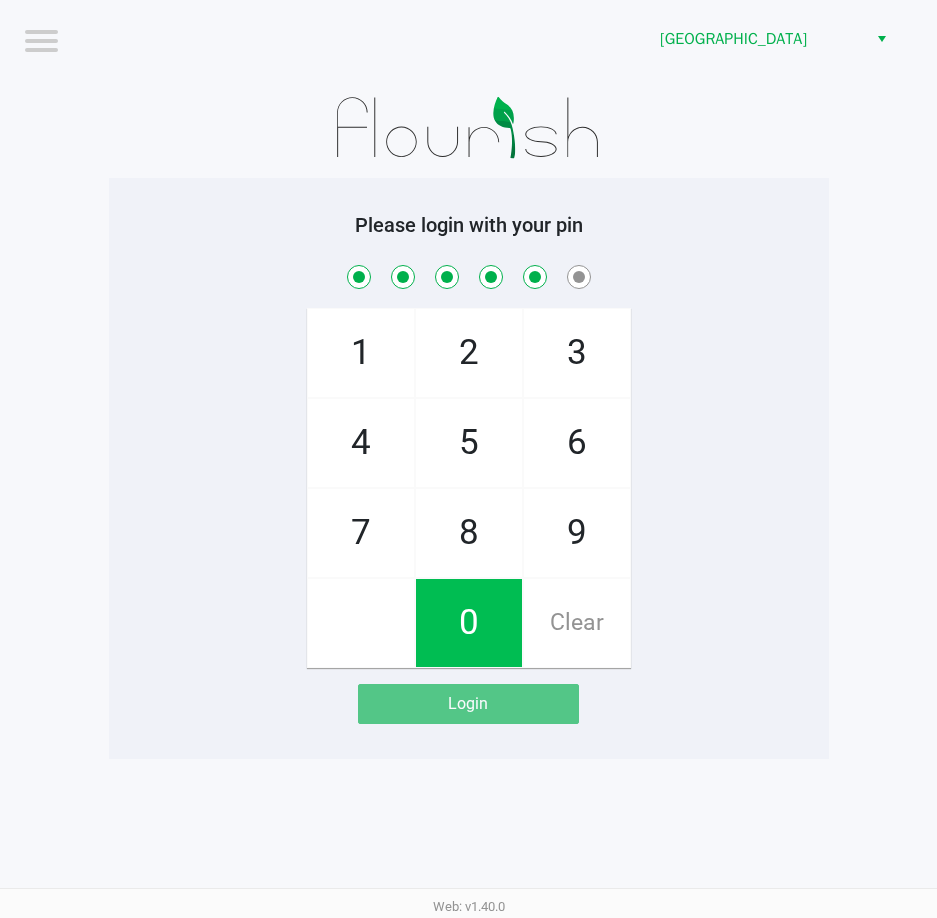 click on "0" 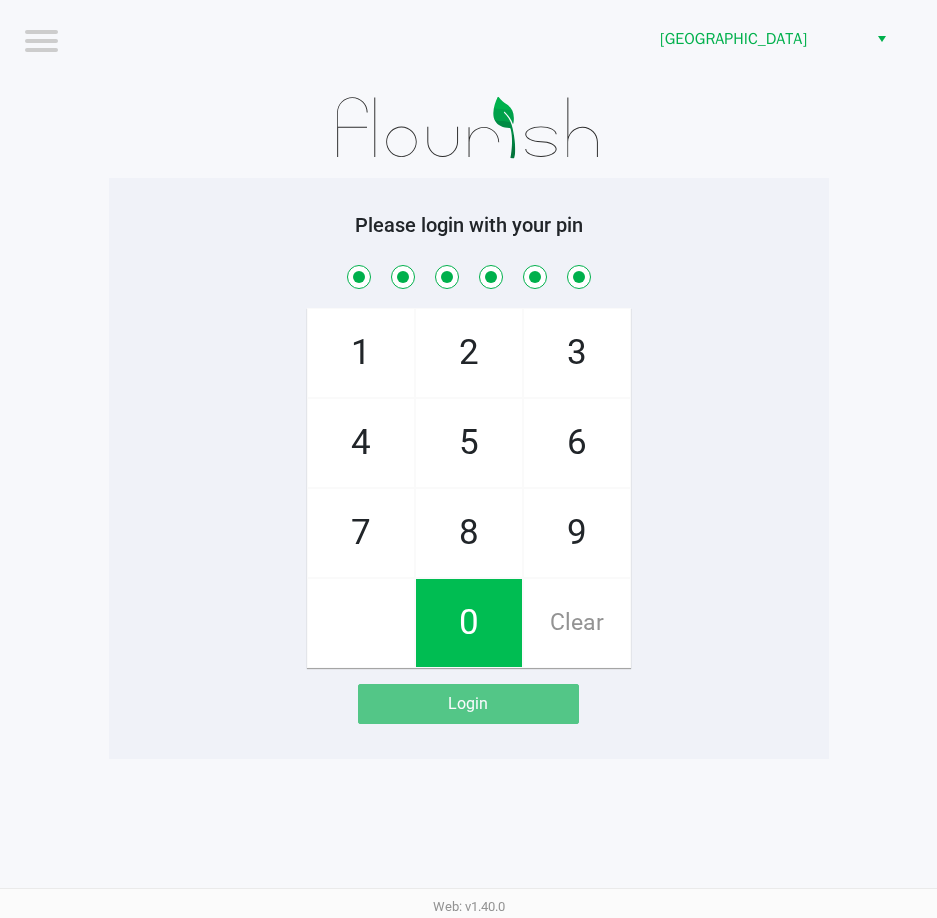 checkbox on "true" 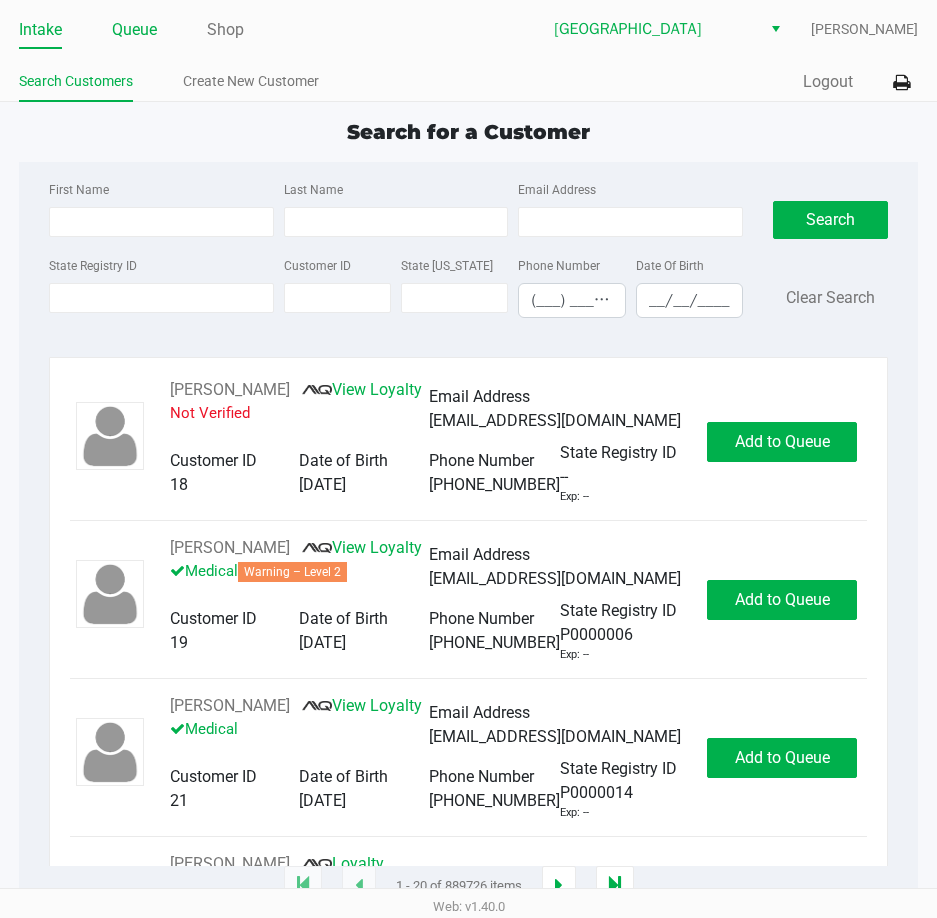 click on "Queue" 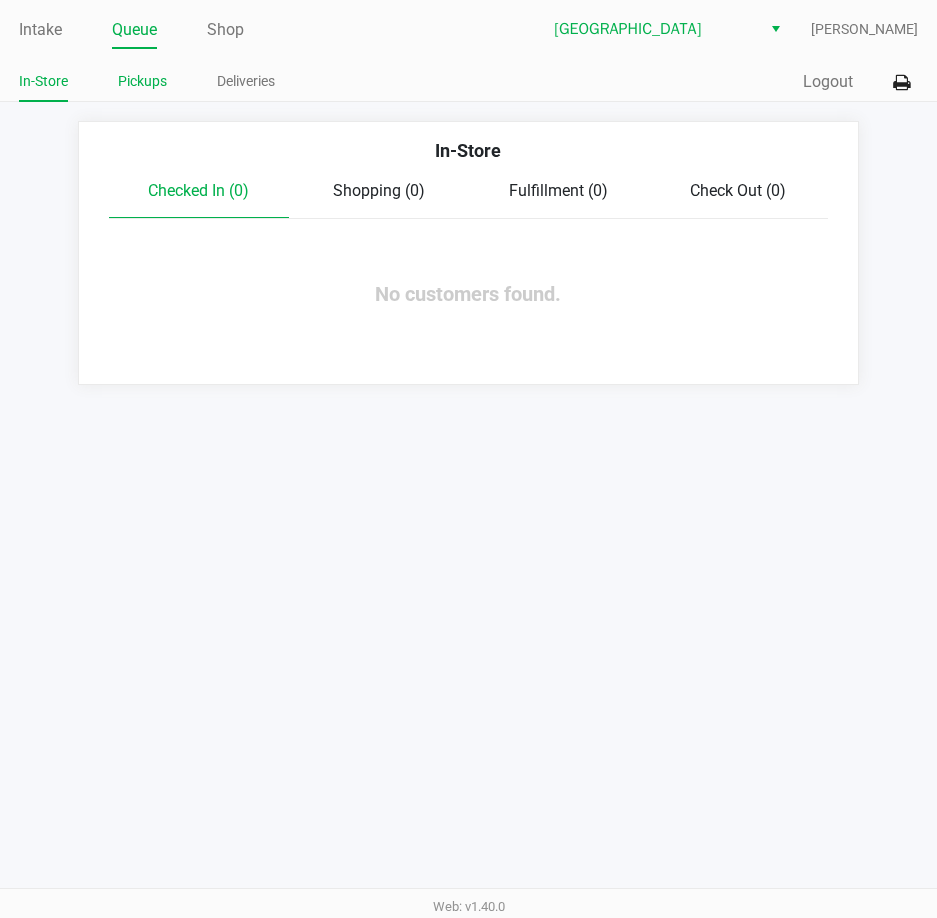 click on "Pickups" 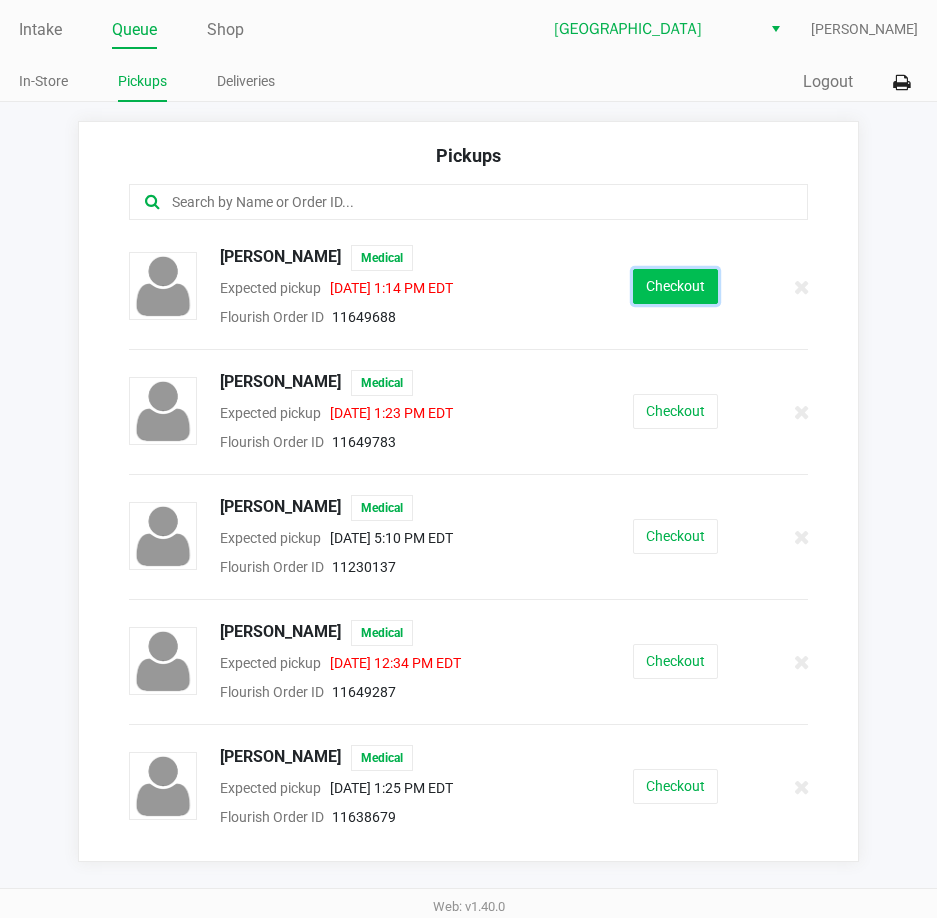 click on "Checkout" 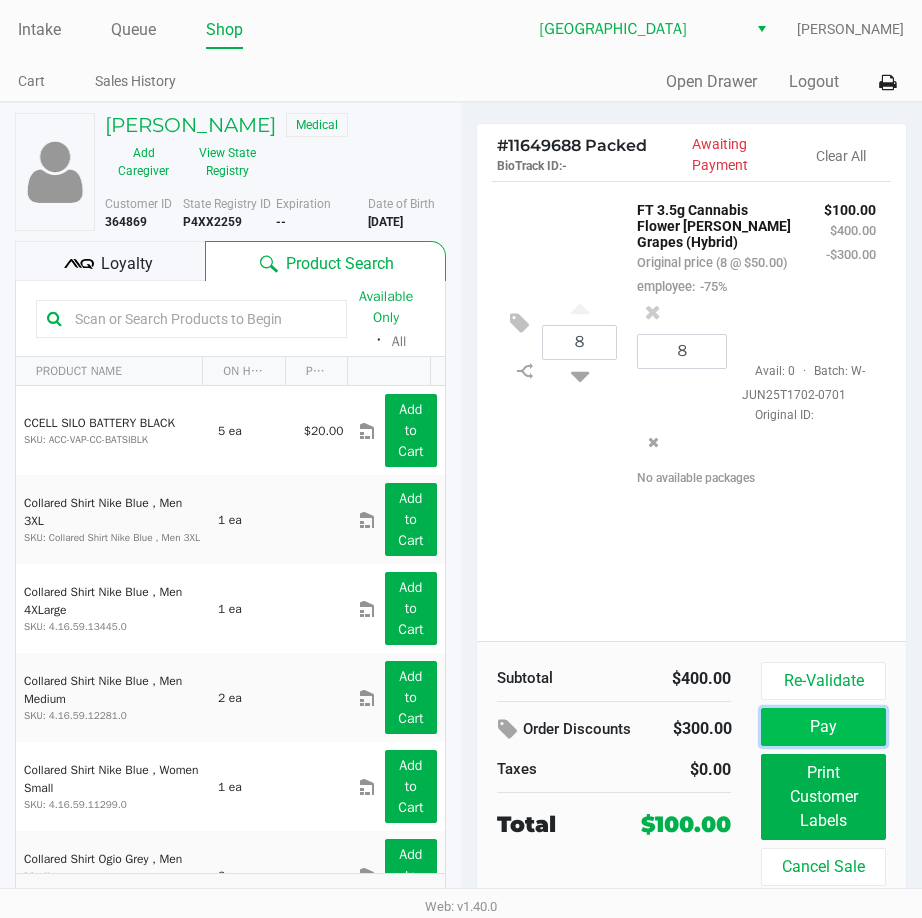 click on "Pay" 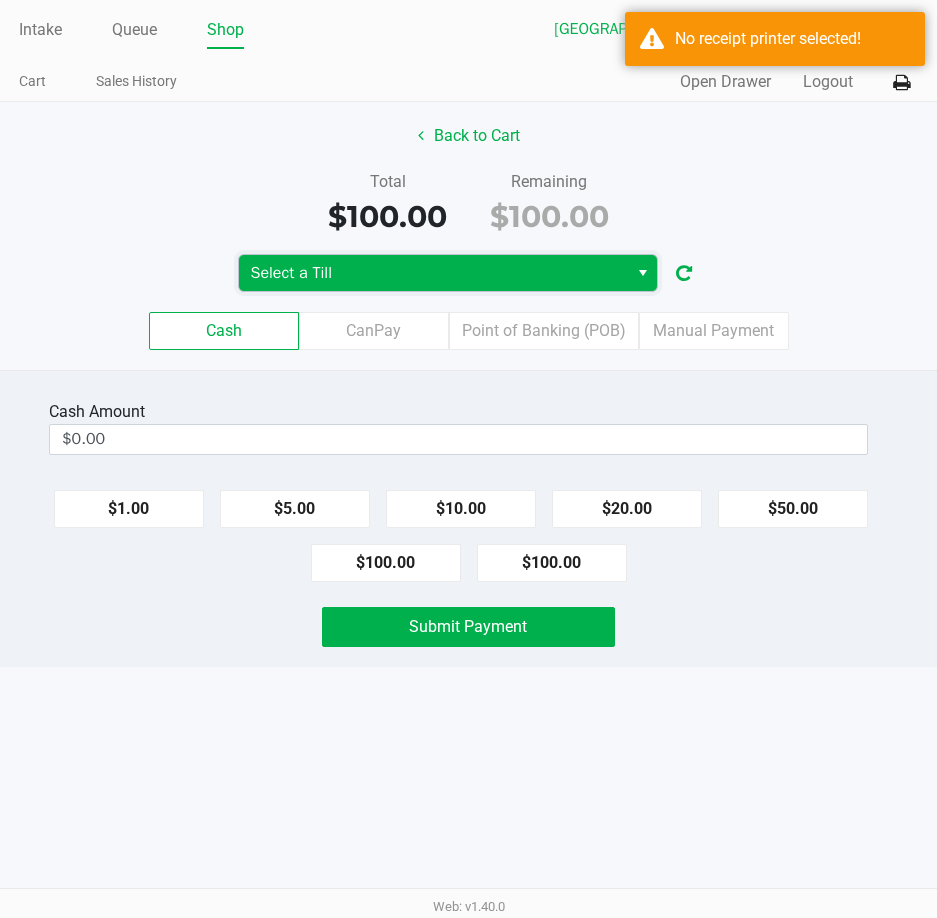 click on "Select a Till" at bounding box center (433, 273) 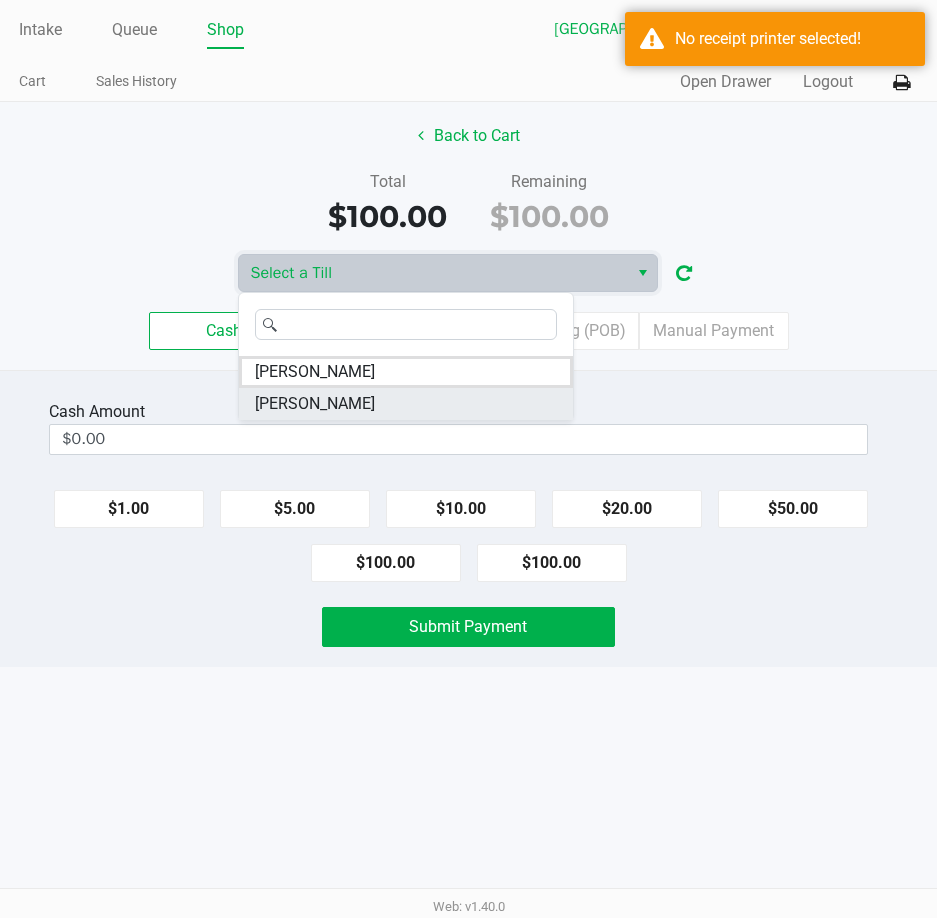 click on "VAN-MORRISON" at bounding box center [406, 404] 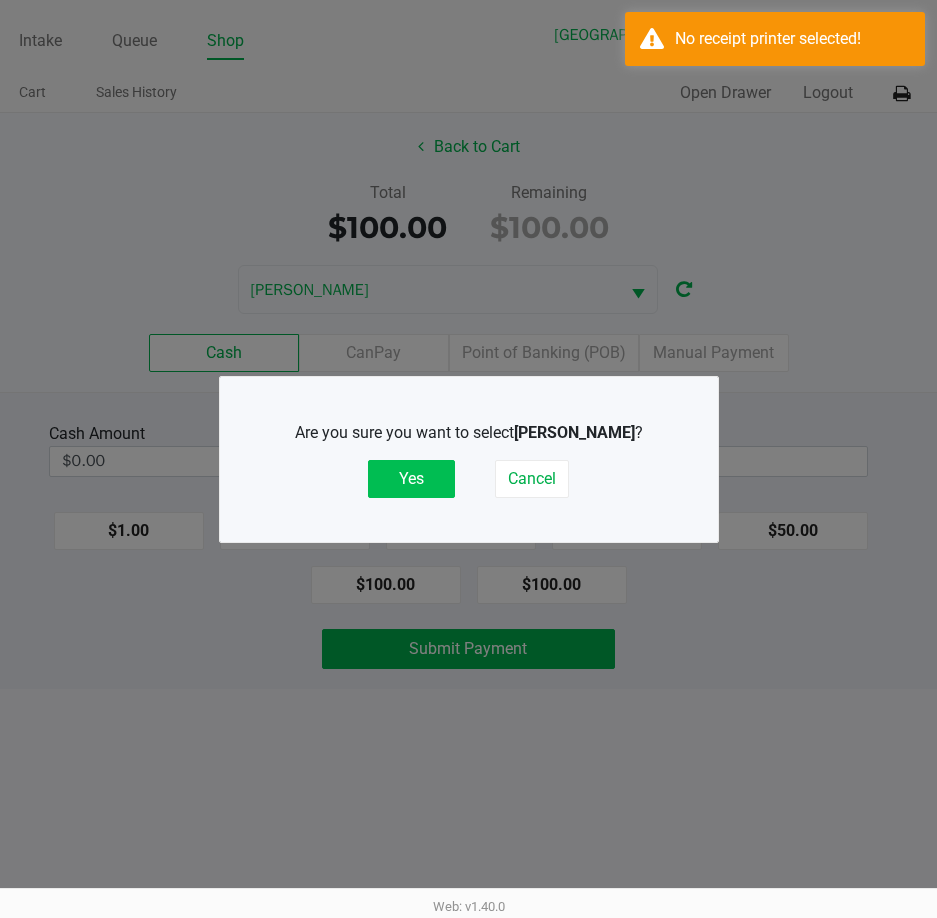 click on "Yes" 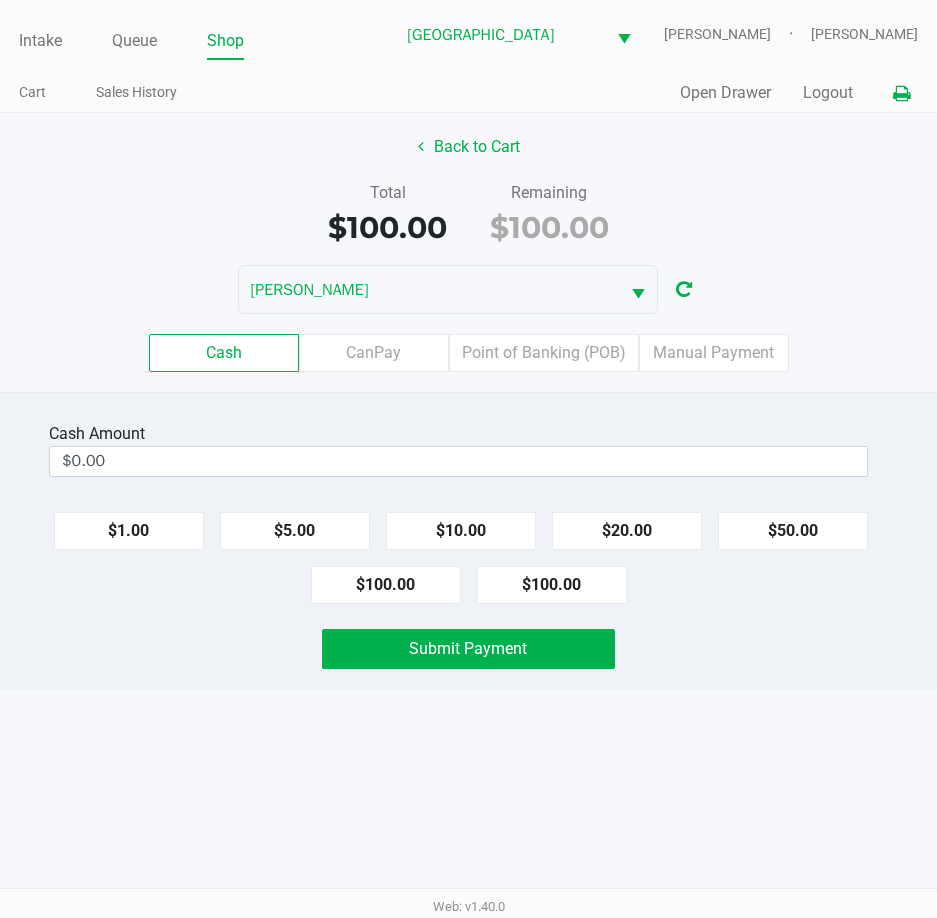 click 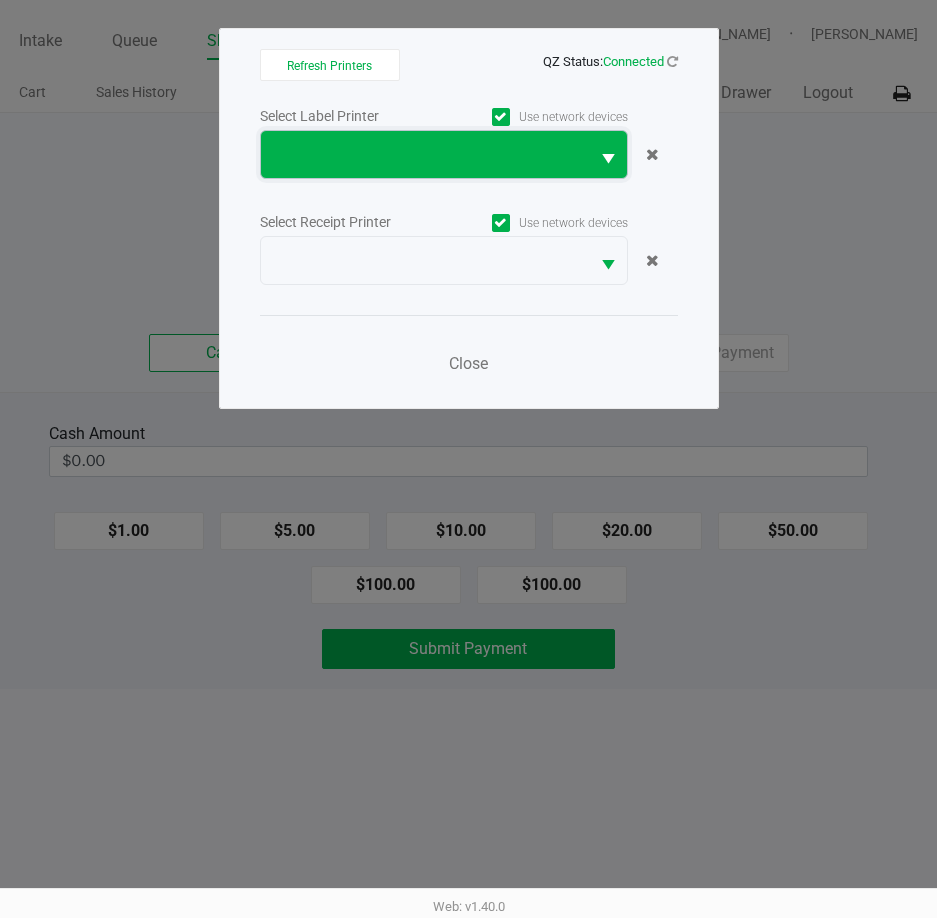 click at bounding box center [425, 155] 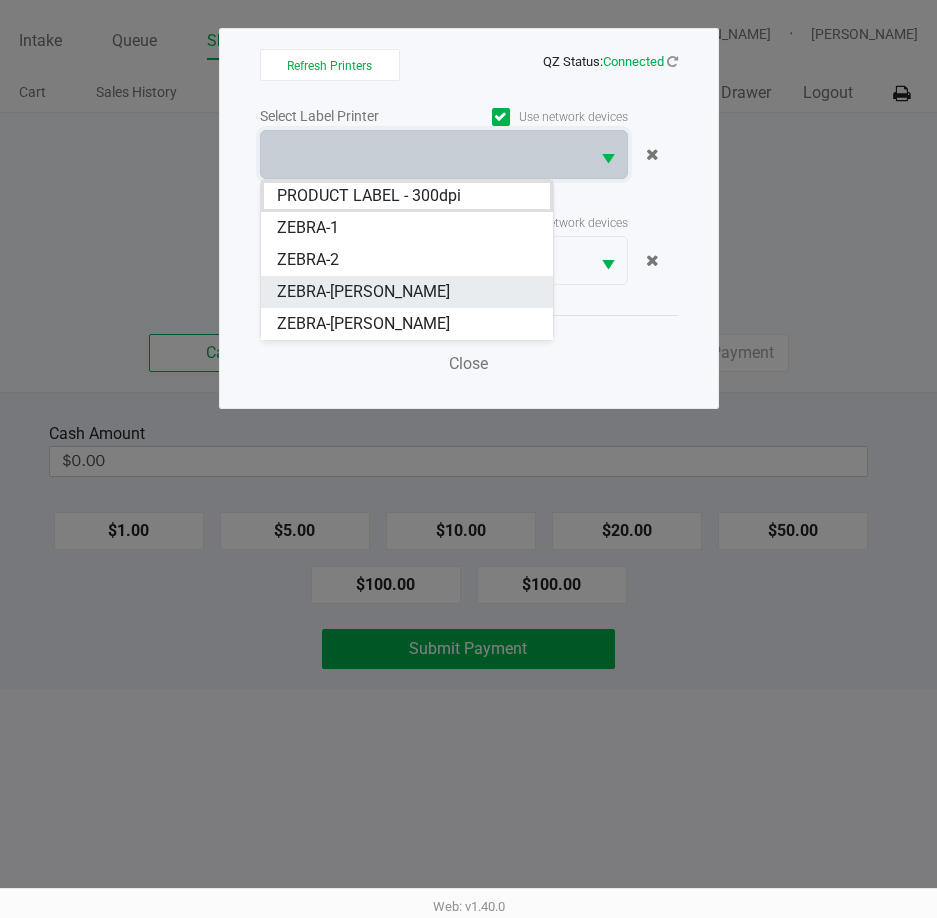 click on "ZEBRA-[PERSON_NAME]" at bounding box center [363, 292] 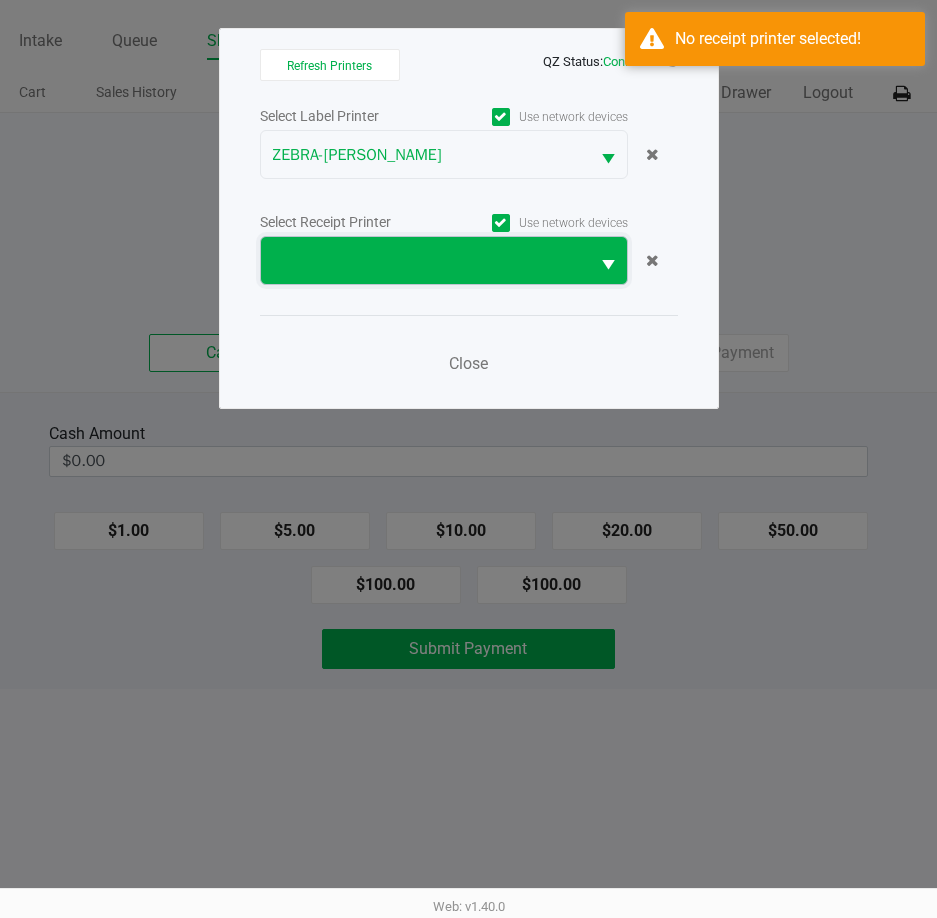 click at bounding box center [425, 261] 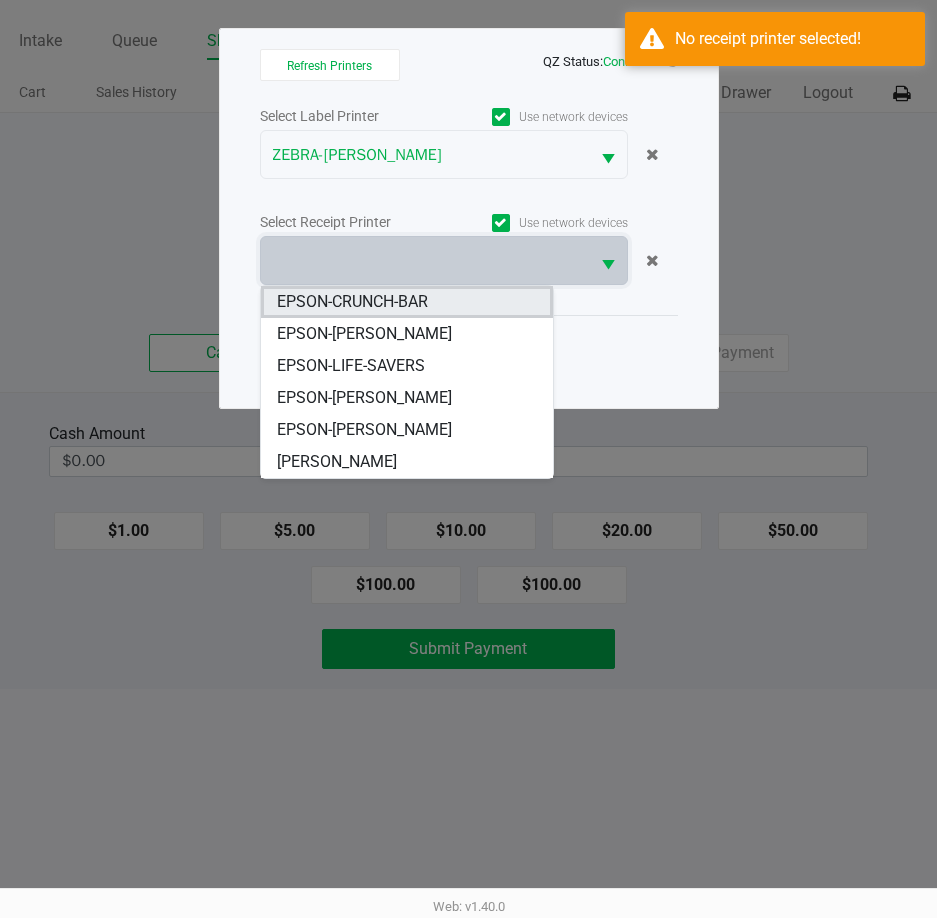 click on "EPSON-CRUNCH-BAR" at bounding box center [352, 302] 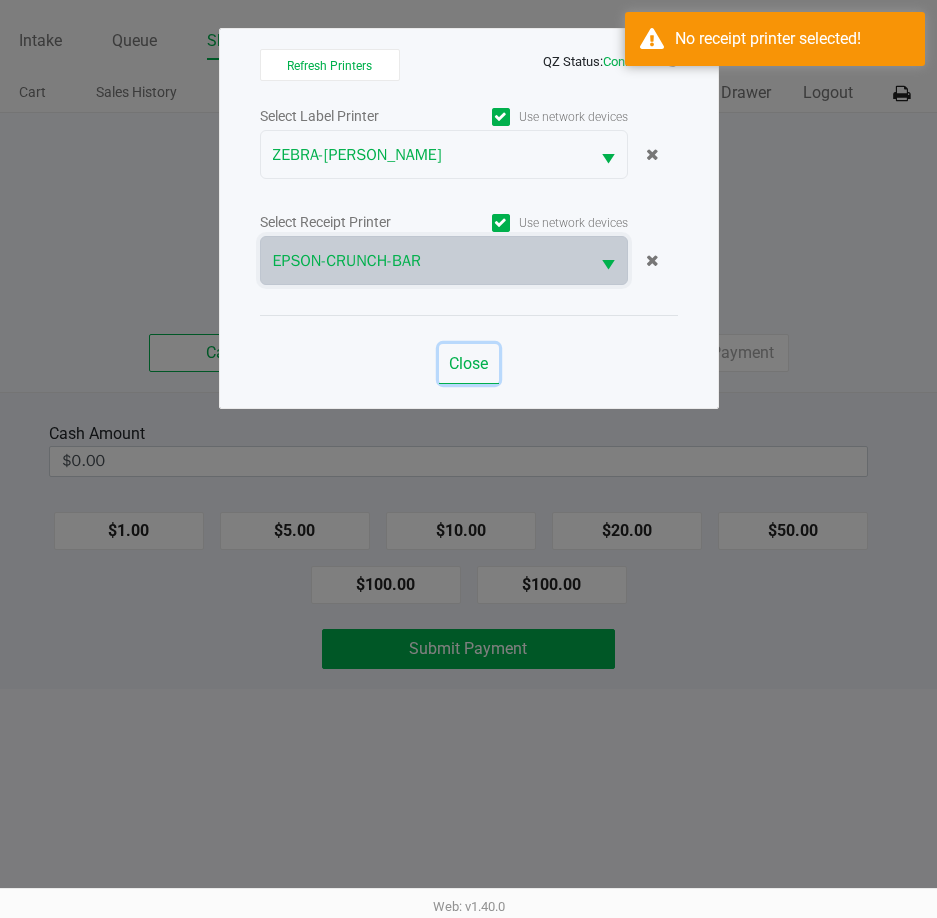 click on "Close" 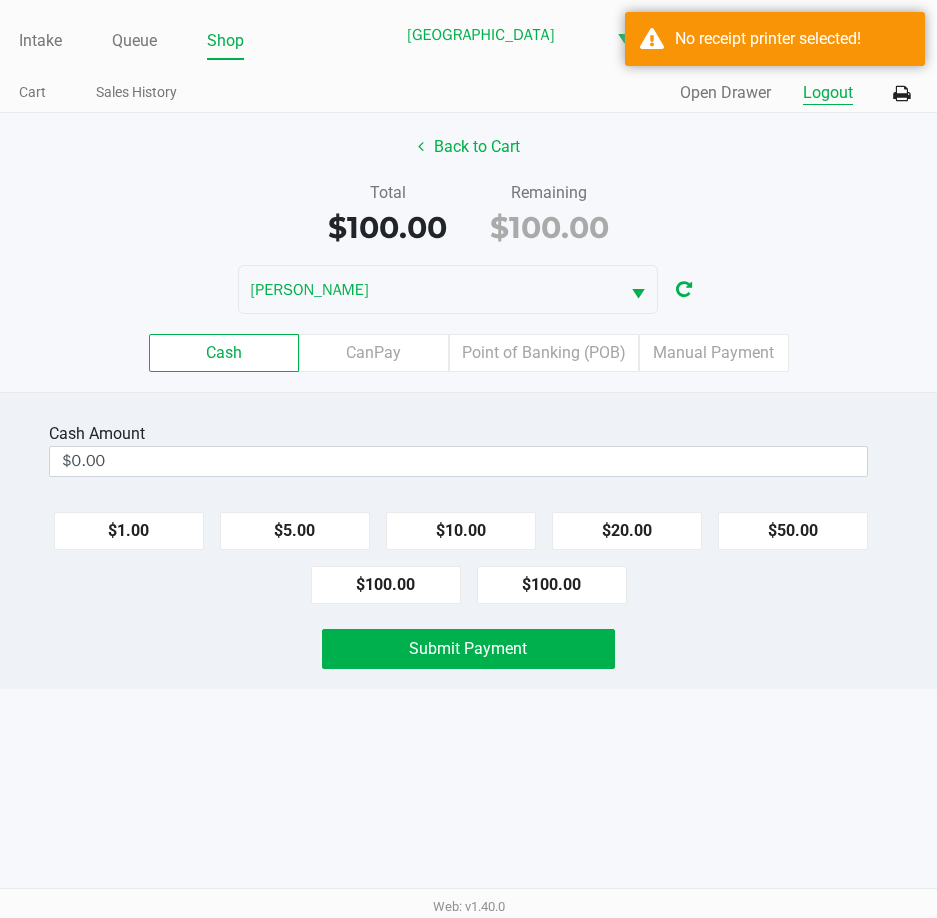 click on "Logout" 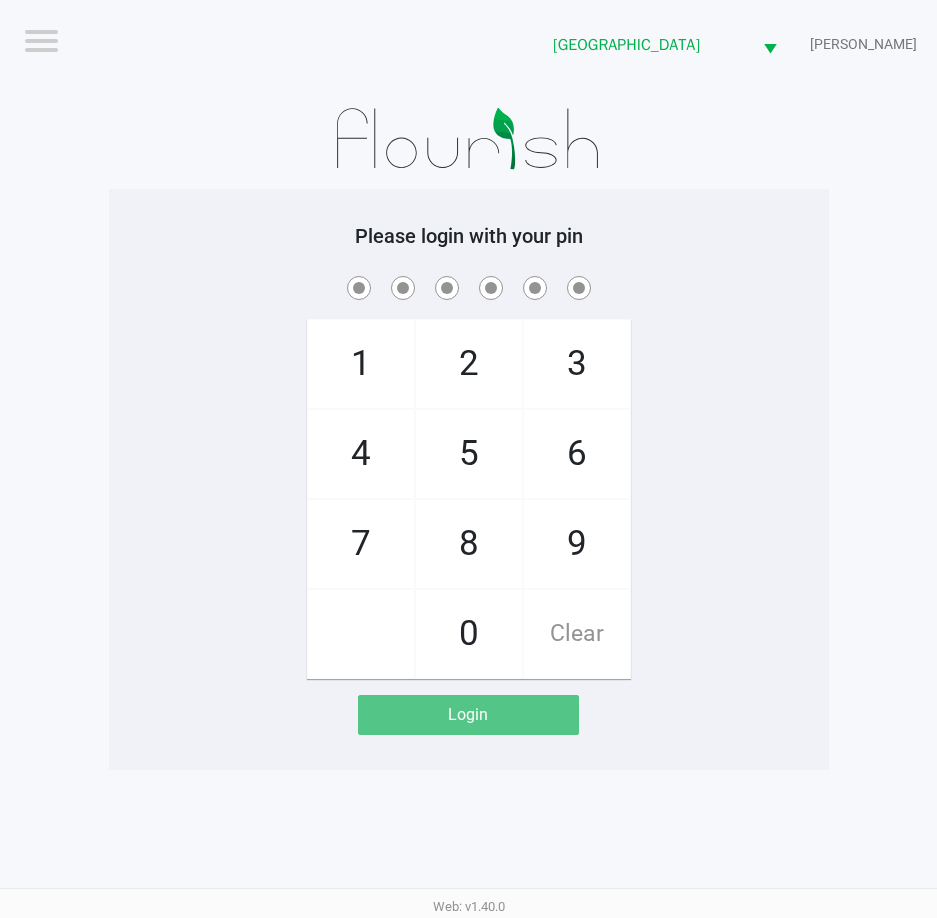 click on "Login" 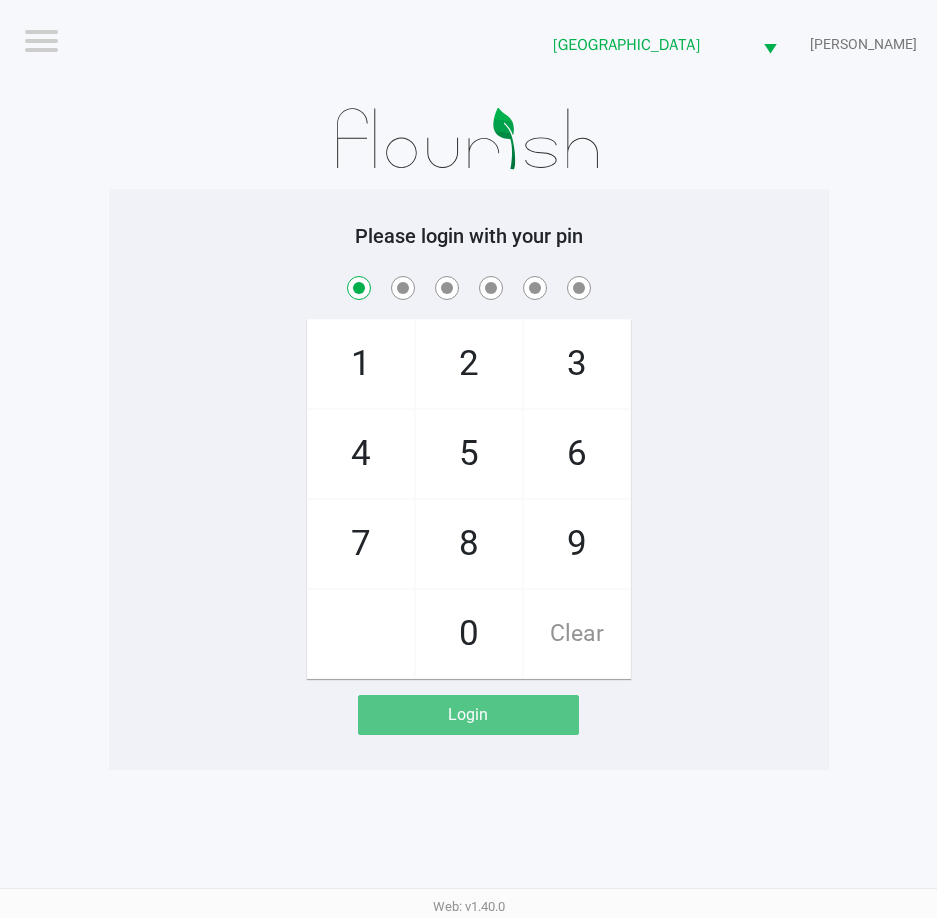 checkbox on "true" 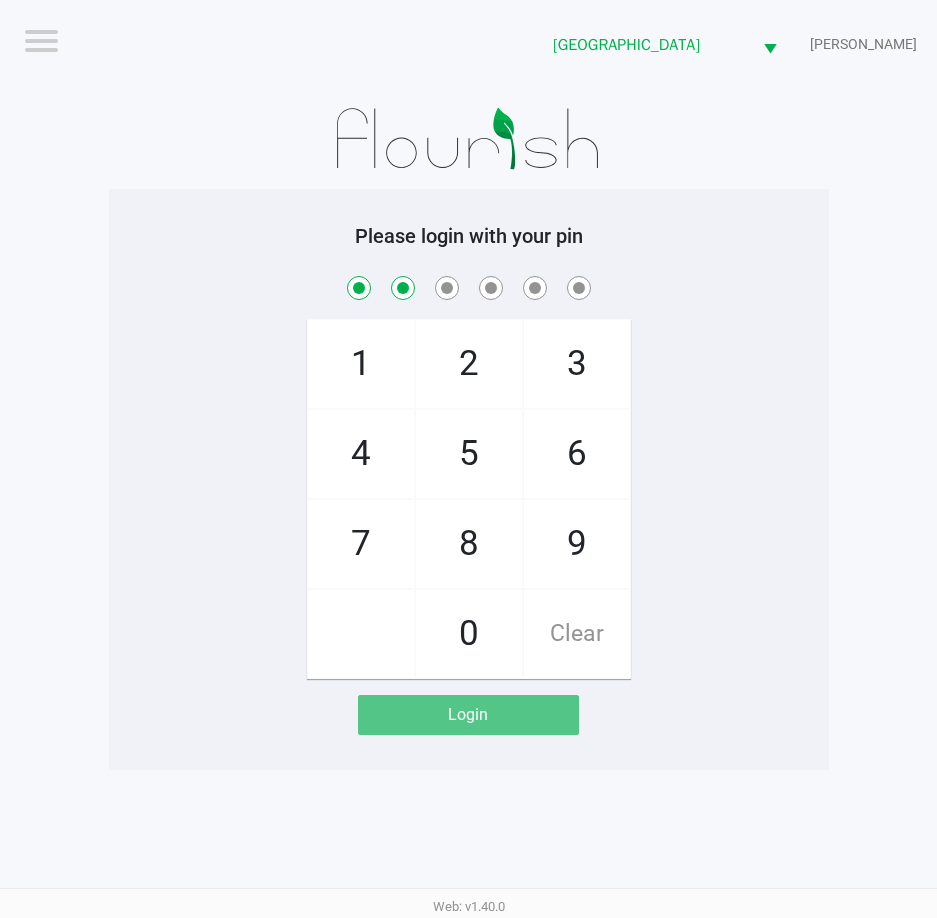 checkbox on "true" 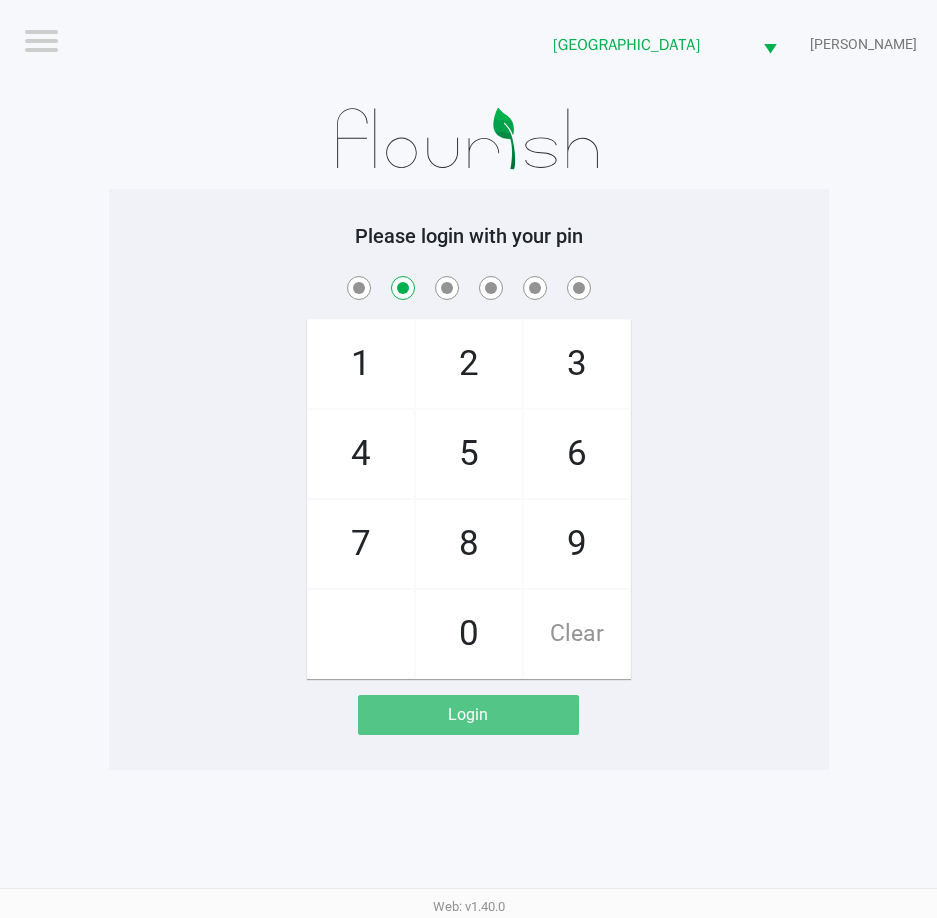 checkbox on "false" 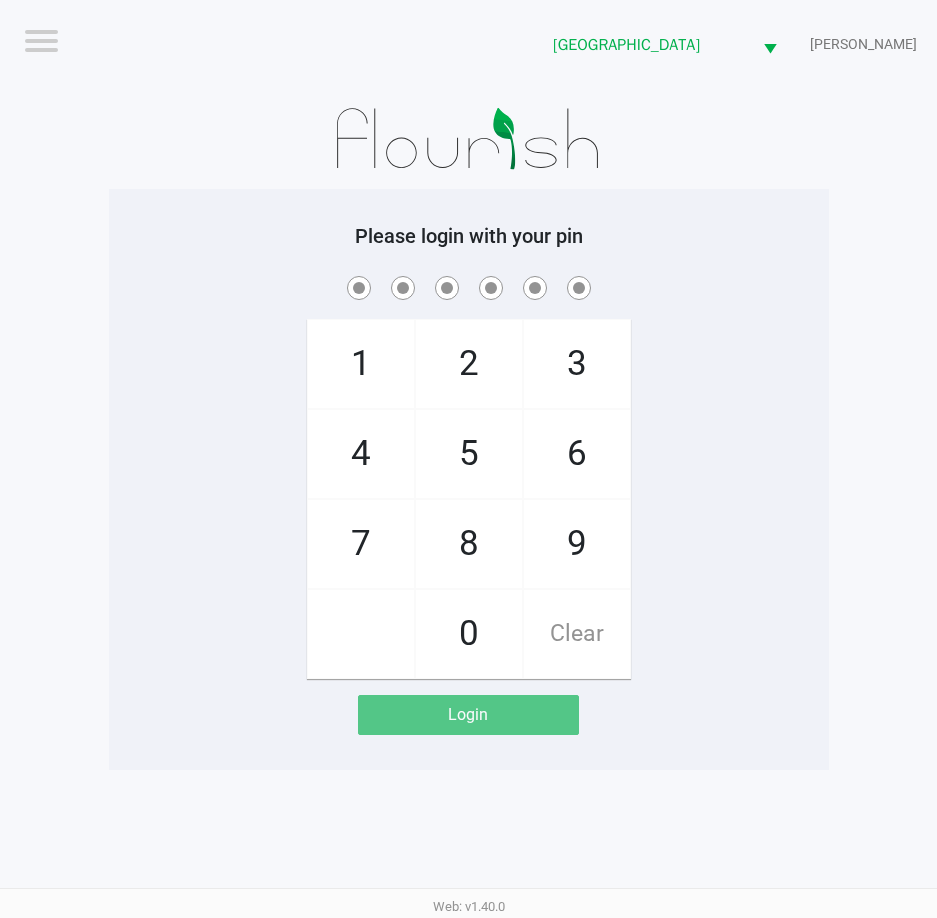 click on "Clear" 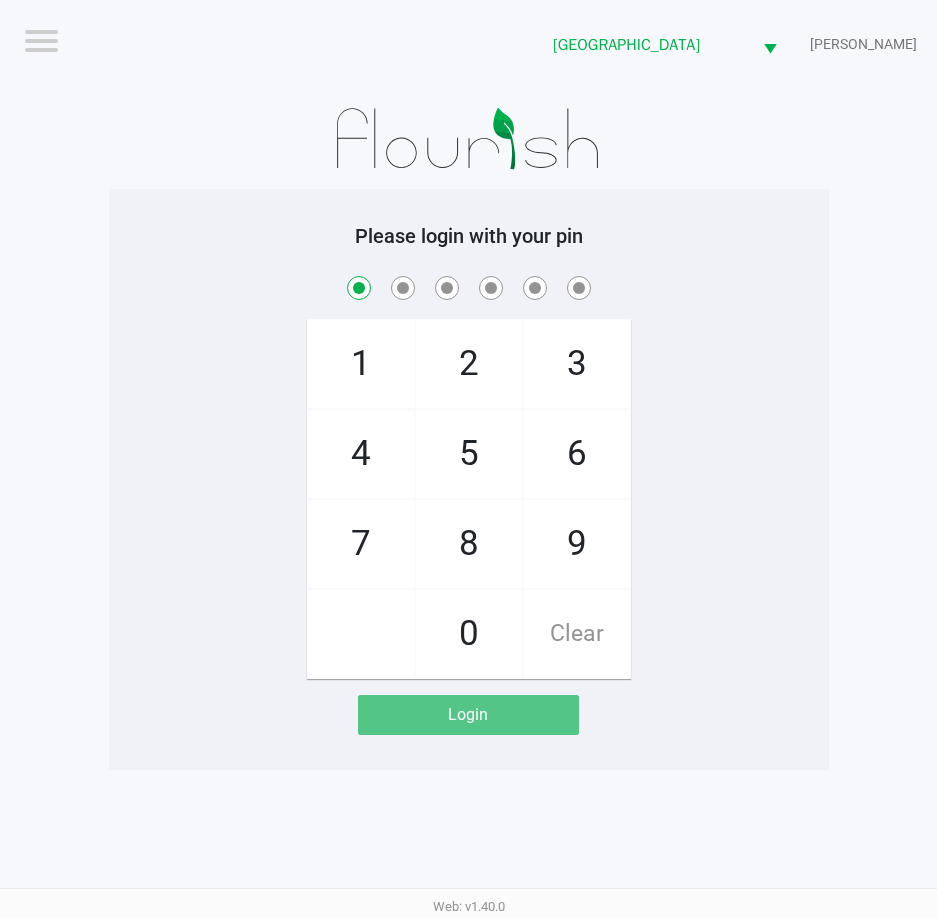 checkbox on "true" 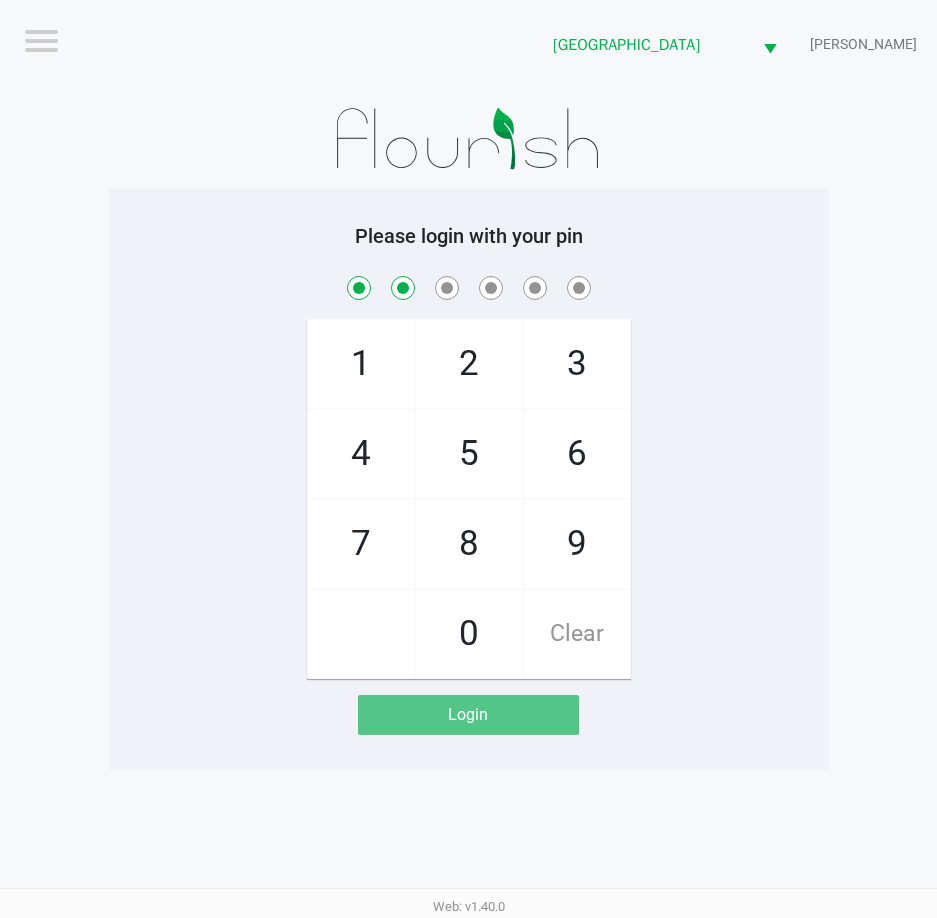 checkbox on "true" 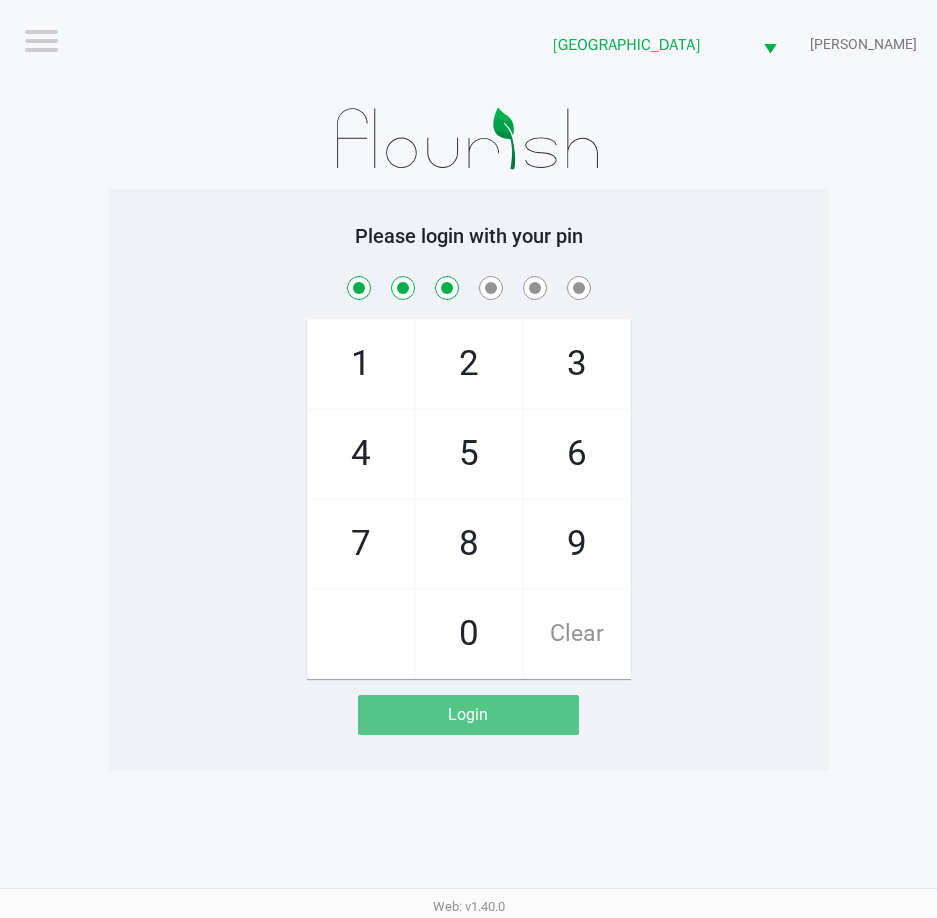 checkbox on "true" 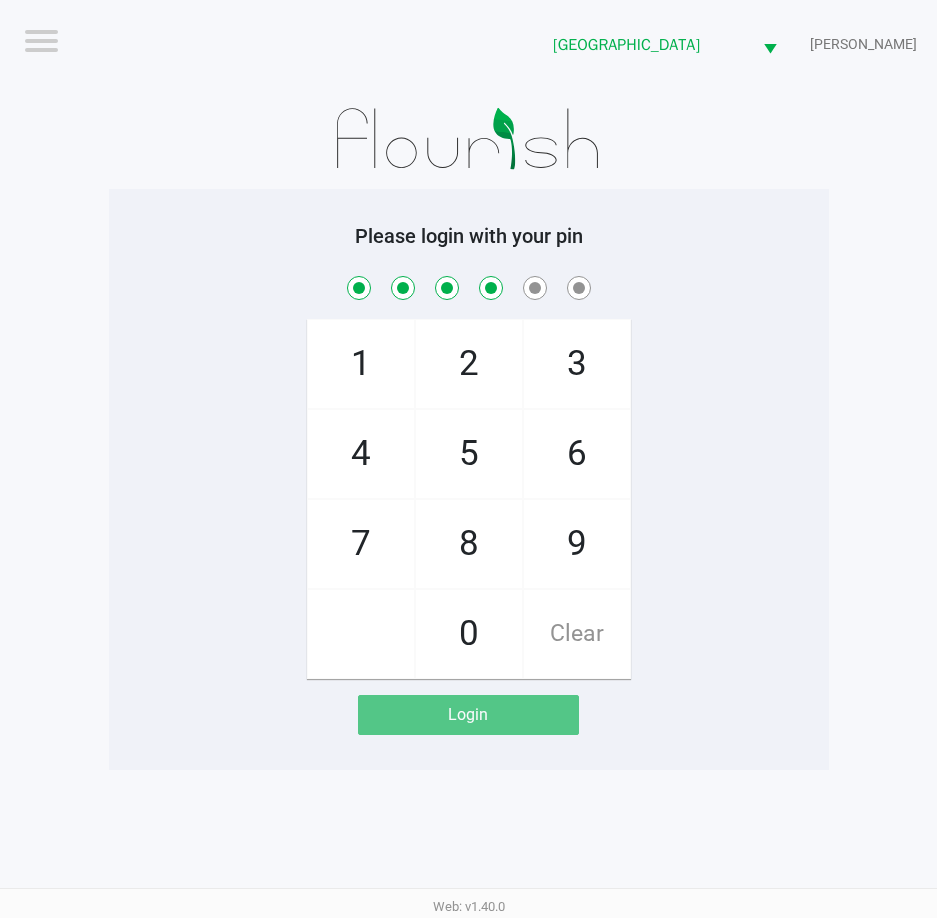 checkbox on "true" 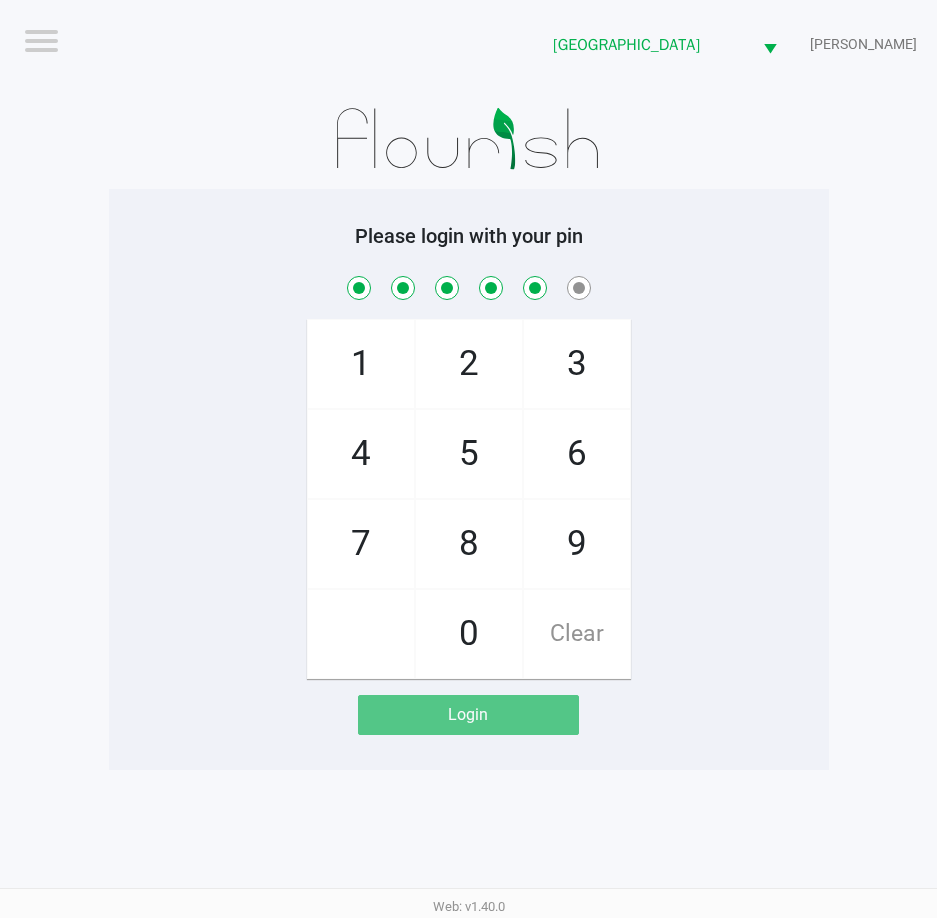 checkbox on "true" 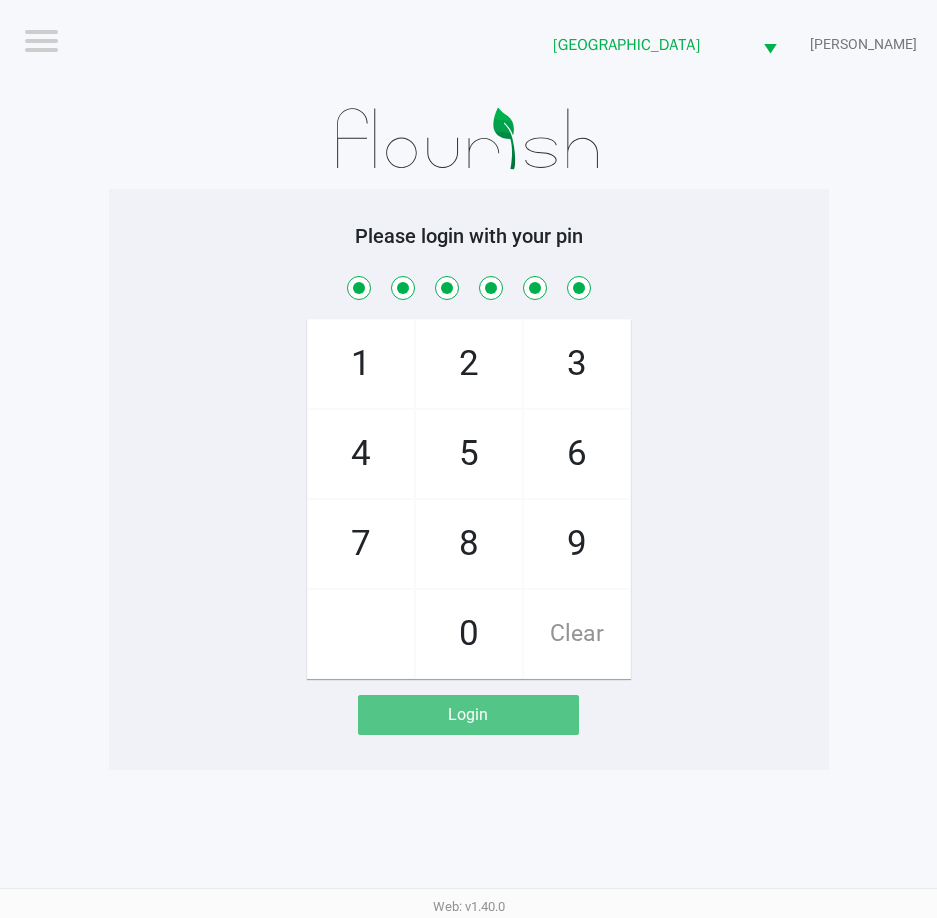 checkbox on "true" 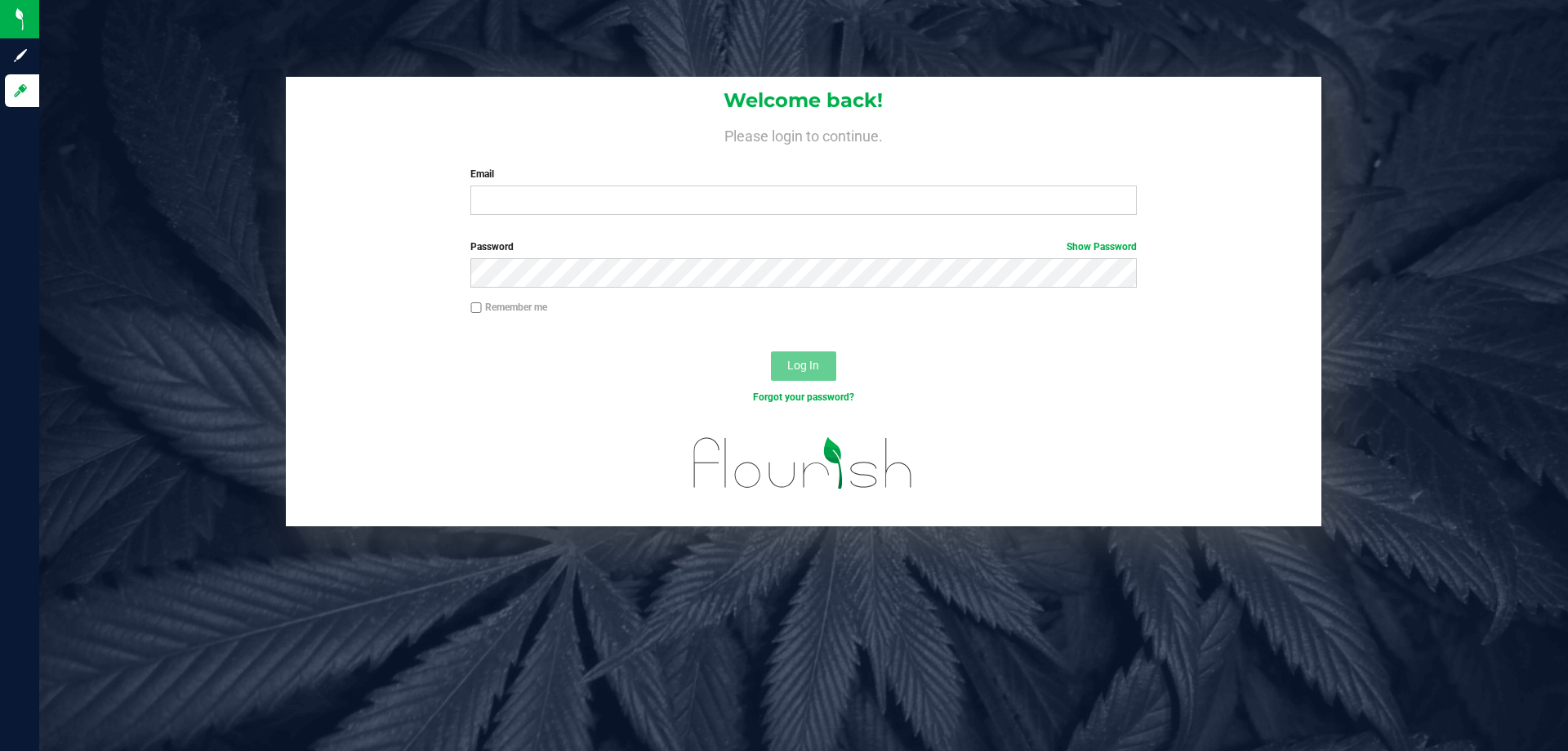 scroll, scrollTop: 0, scrollLeft: 0, axis: both 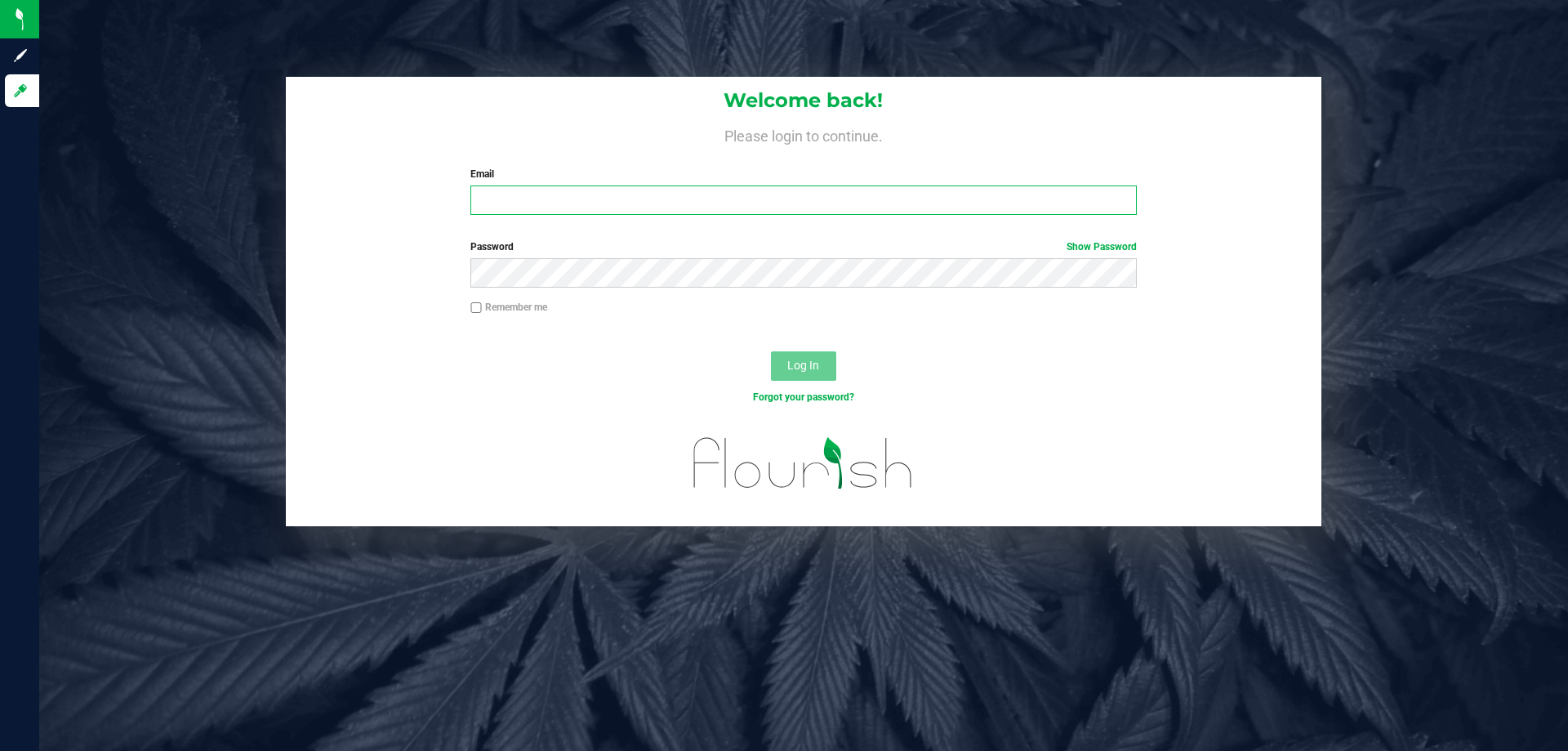 click on "Email" at bounding box center [803, 200] 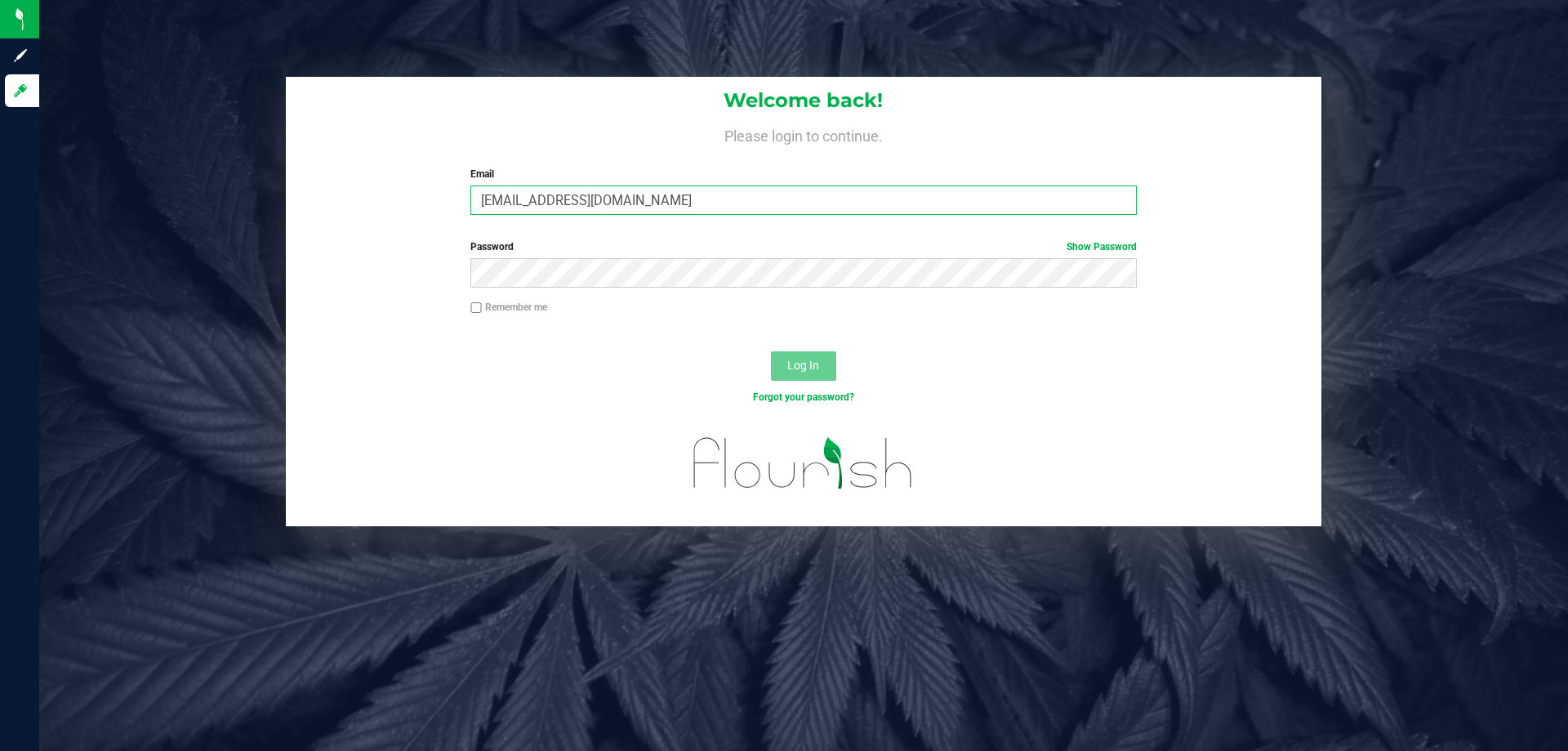 type on "[EMAIL_ADDRESS][DOMAIN_NAME]" 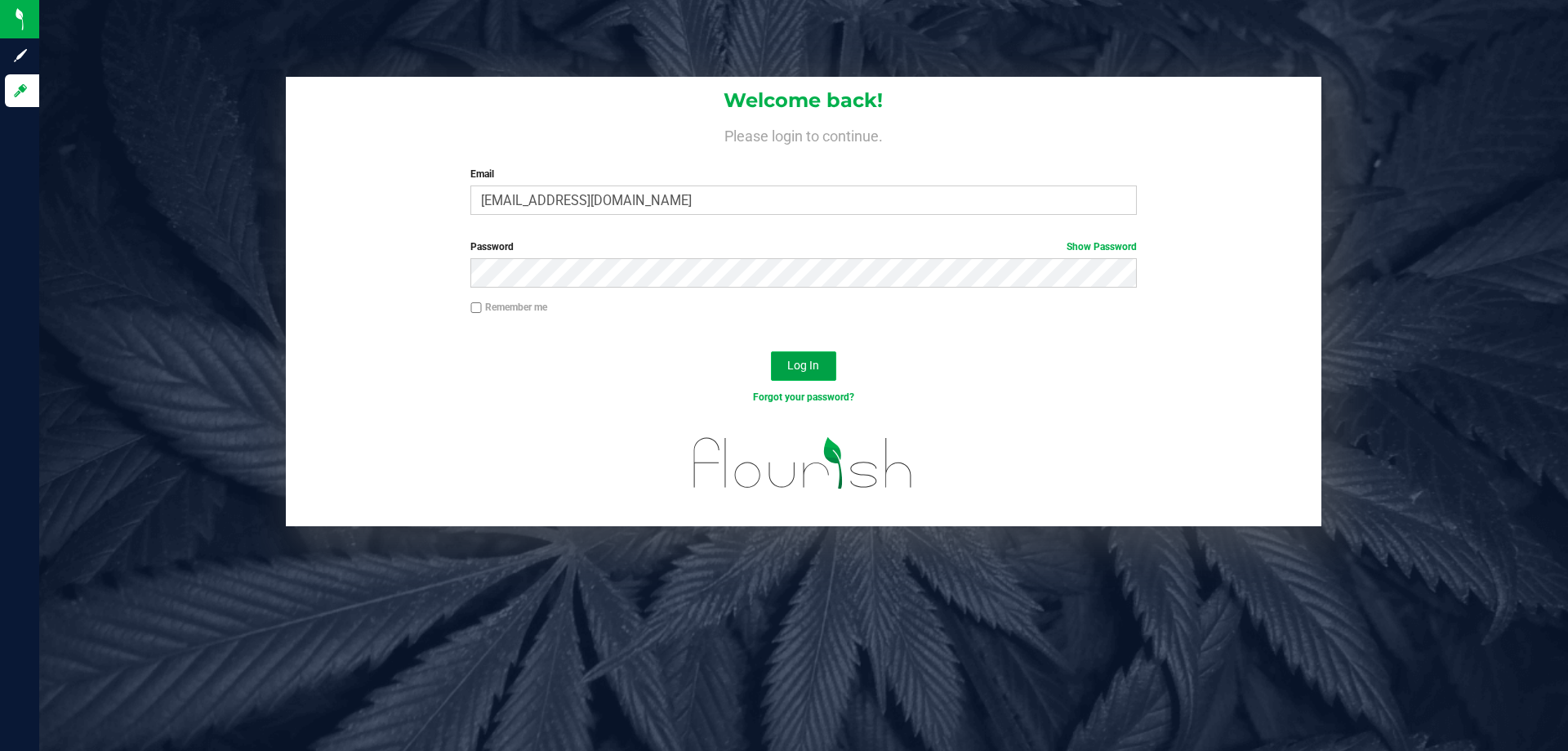 click on "Log In" at bounding box center (804, 366) 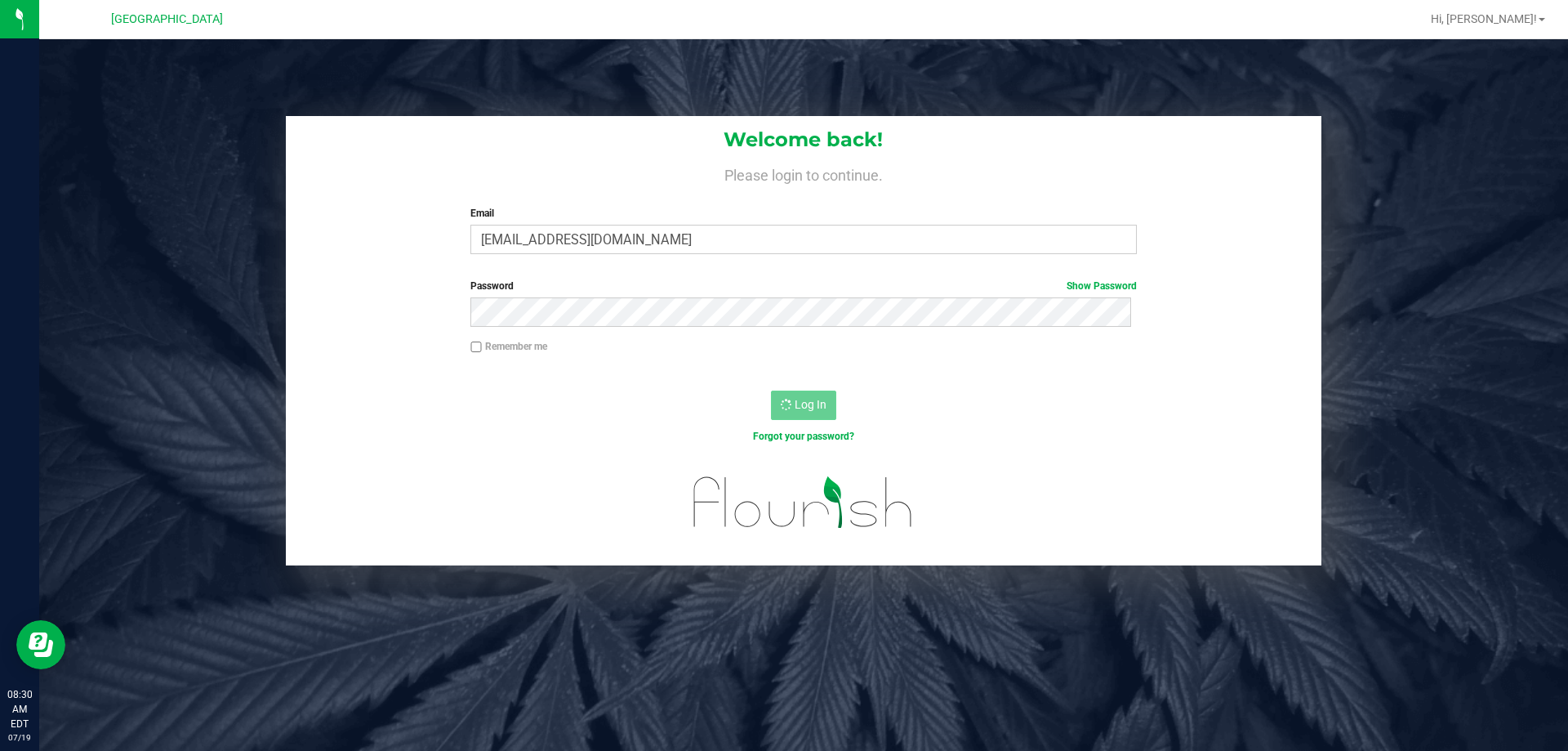 scroll, scrollTop: 0, scrollLeft: 0, axis: both 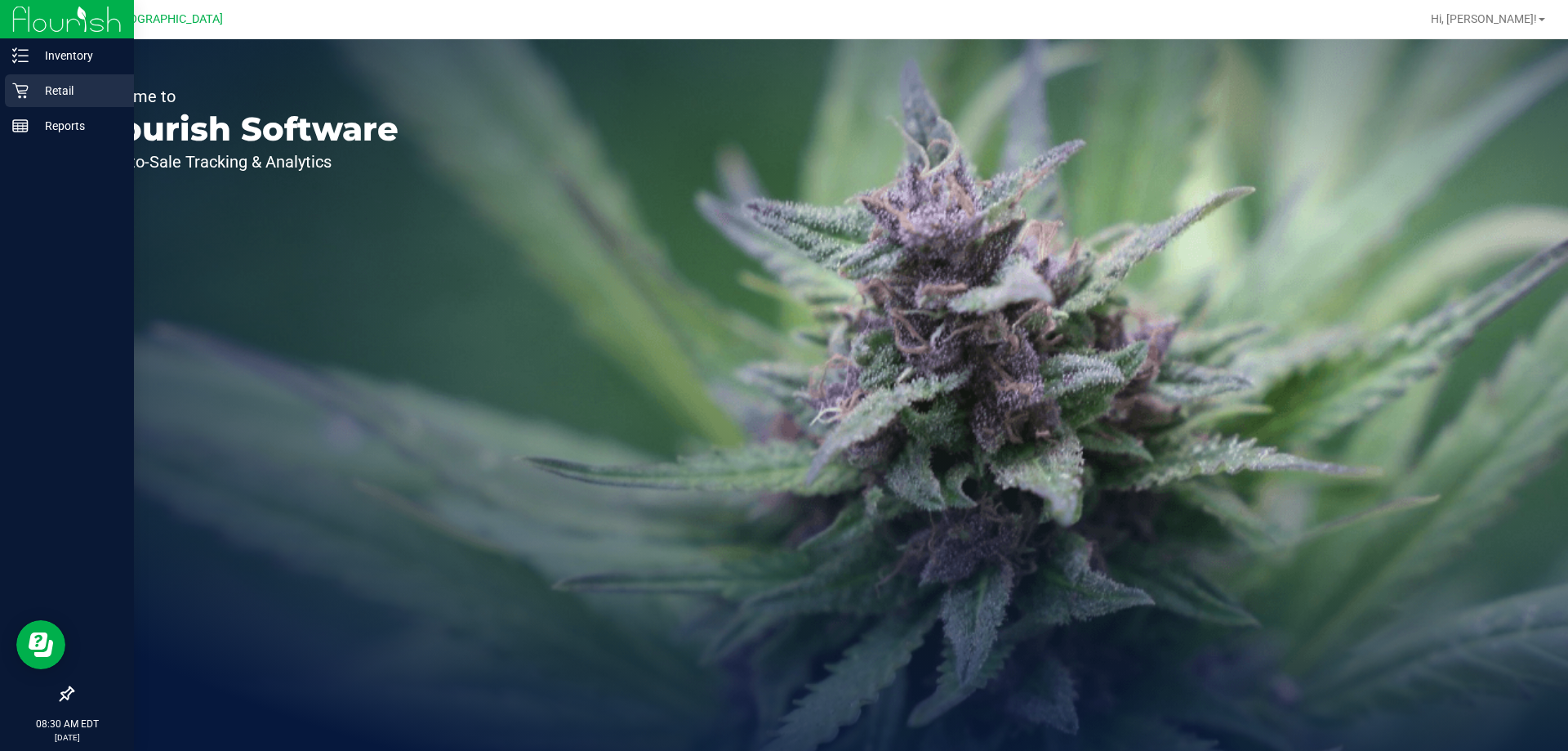 click on "Retail" at bounding box center (78, 91) 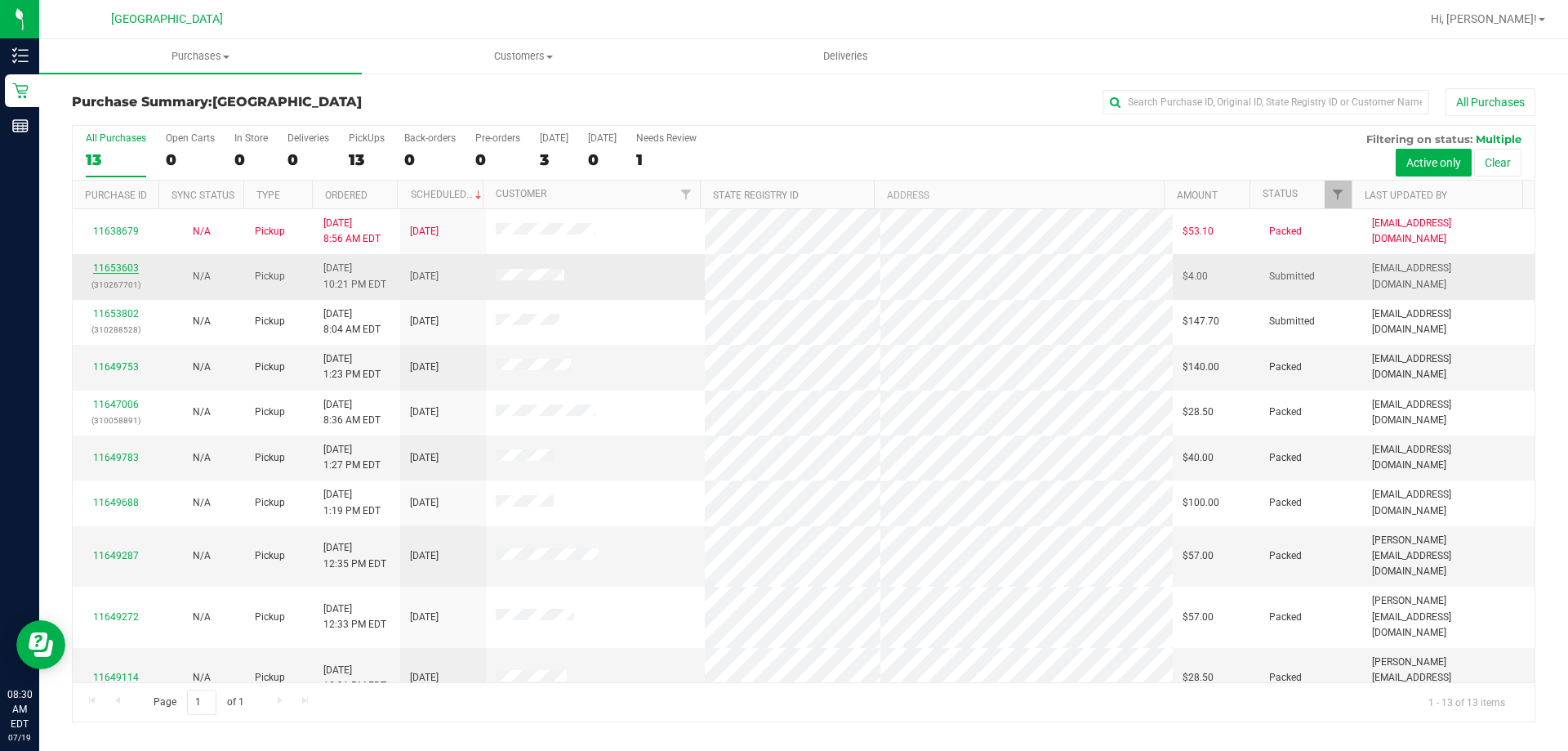 click on "11653603" at bounding box center (116, 268) 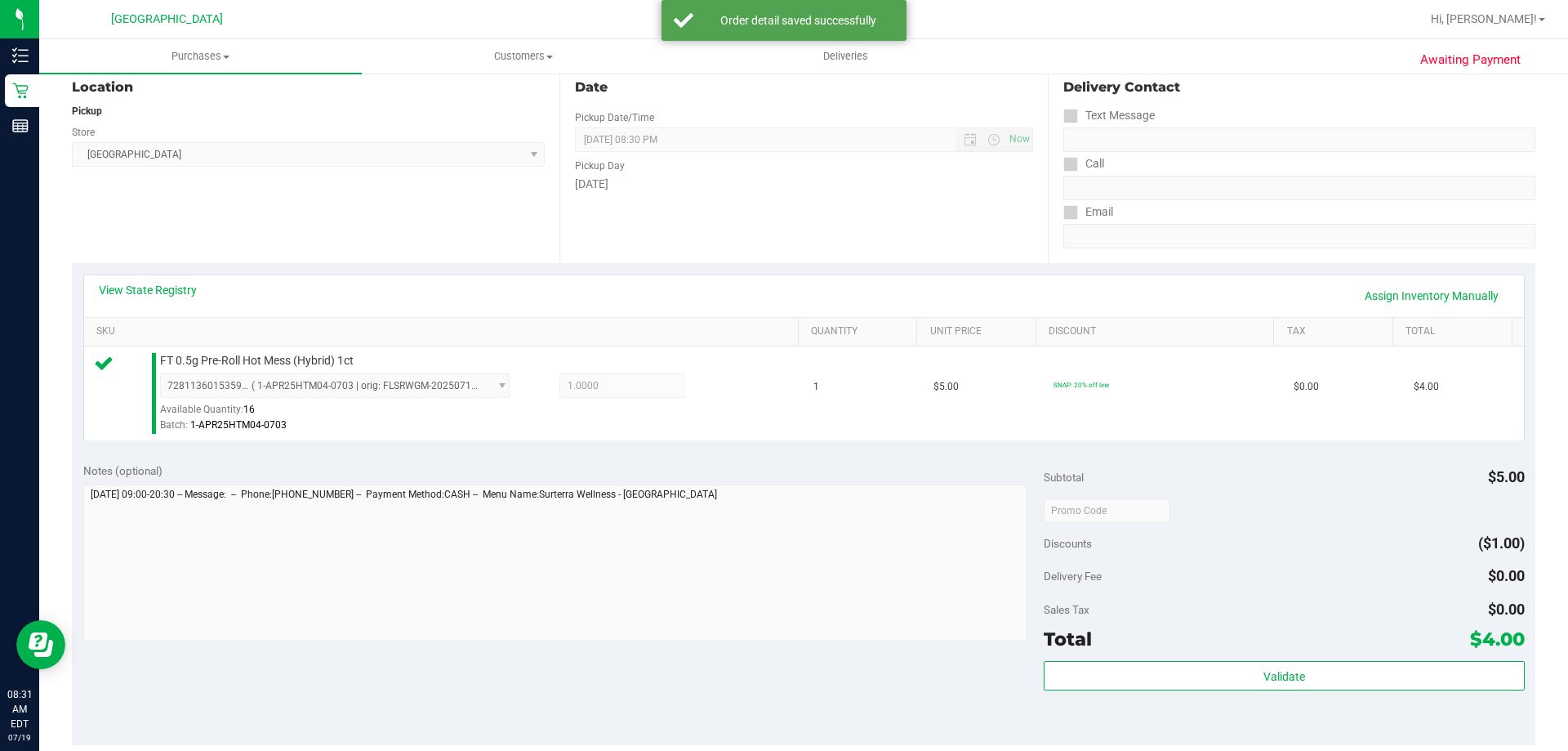 scroll, scrollTop: 327, scrollLeft: 0, axis: vertical 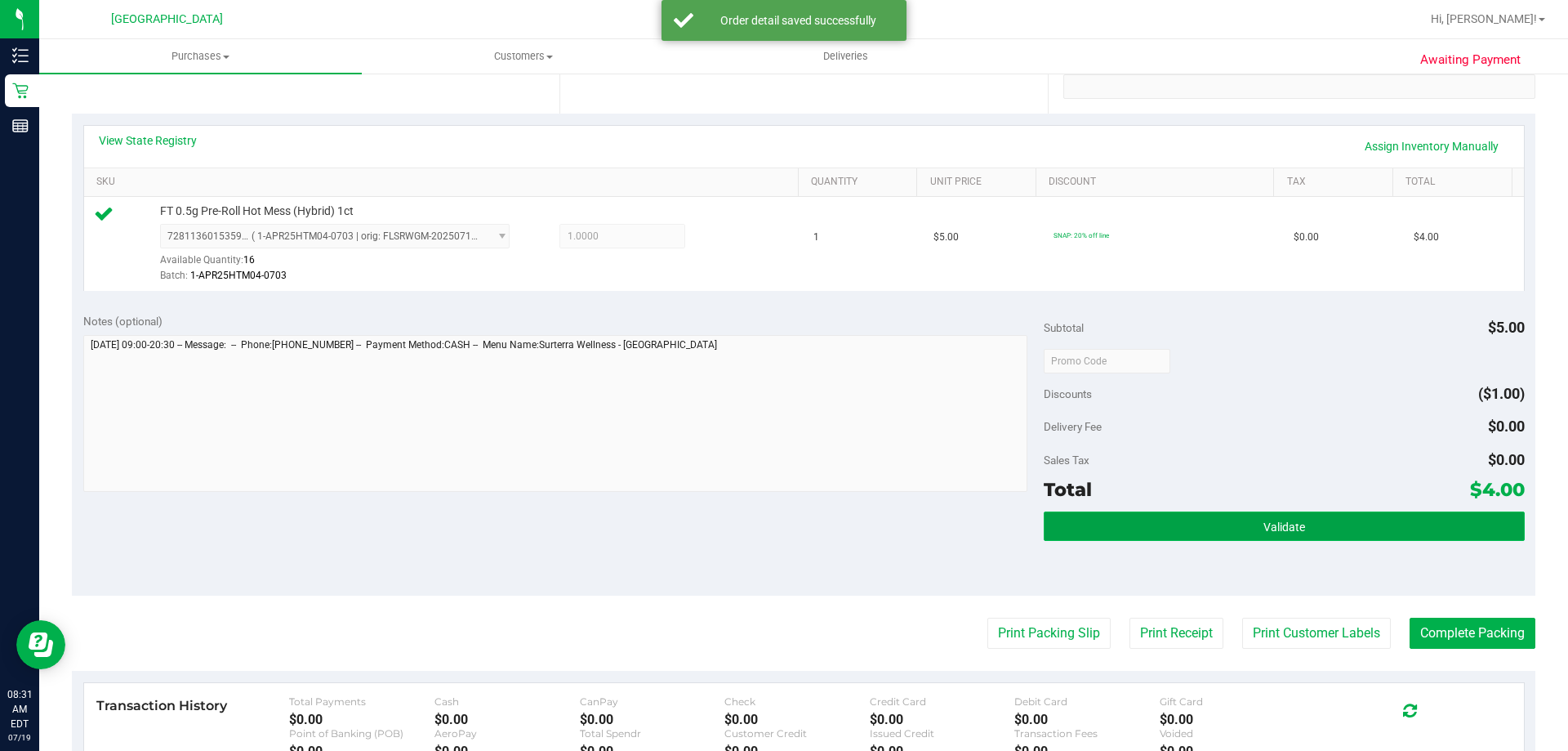 click on "Validate" at bounding box center (1284, 526) 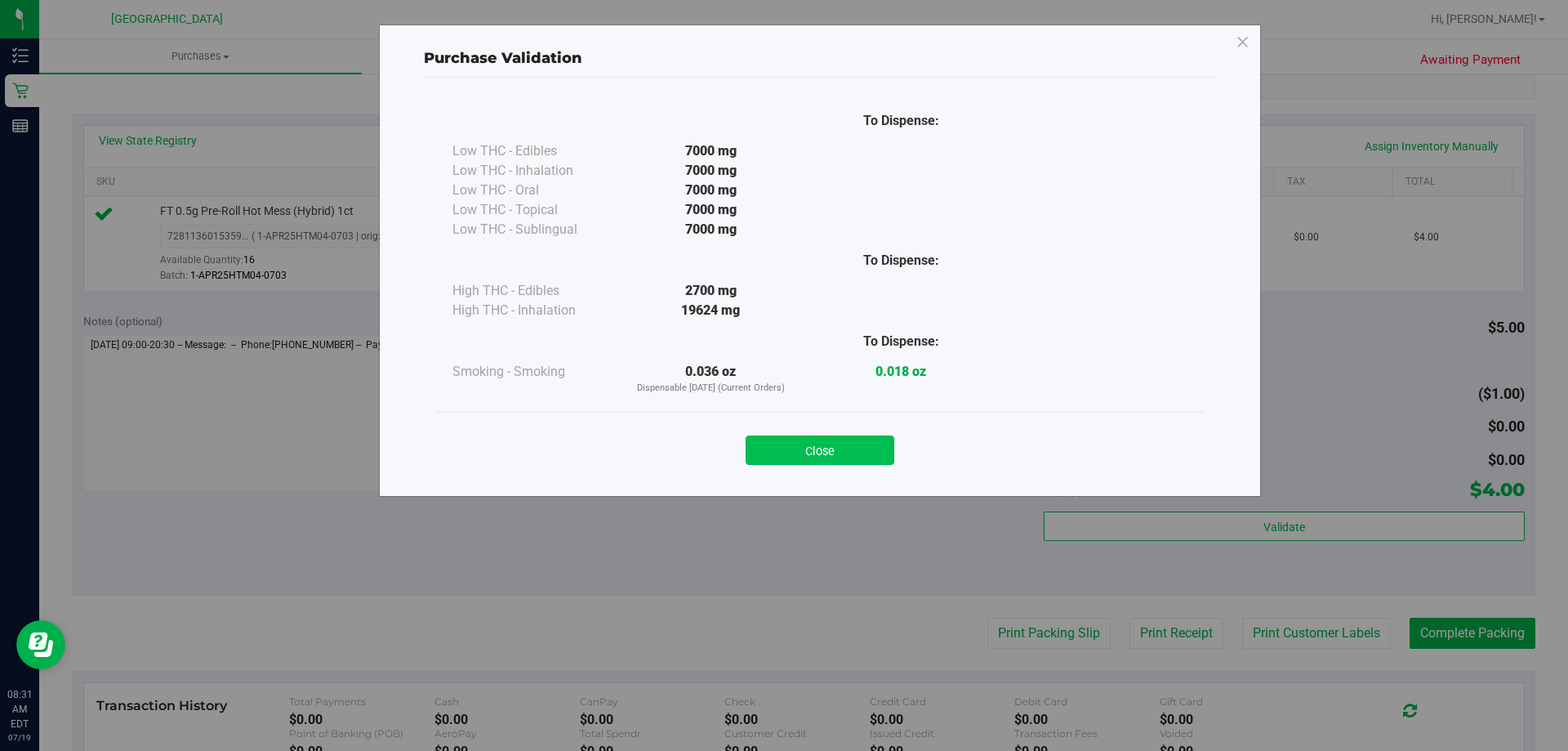 click on "Close" at bounding box center (820, 450) 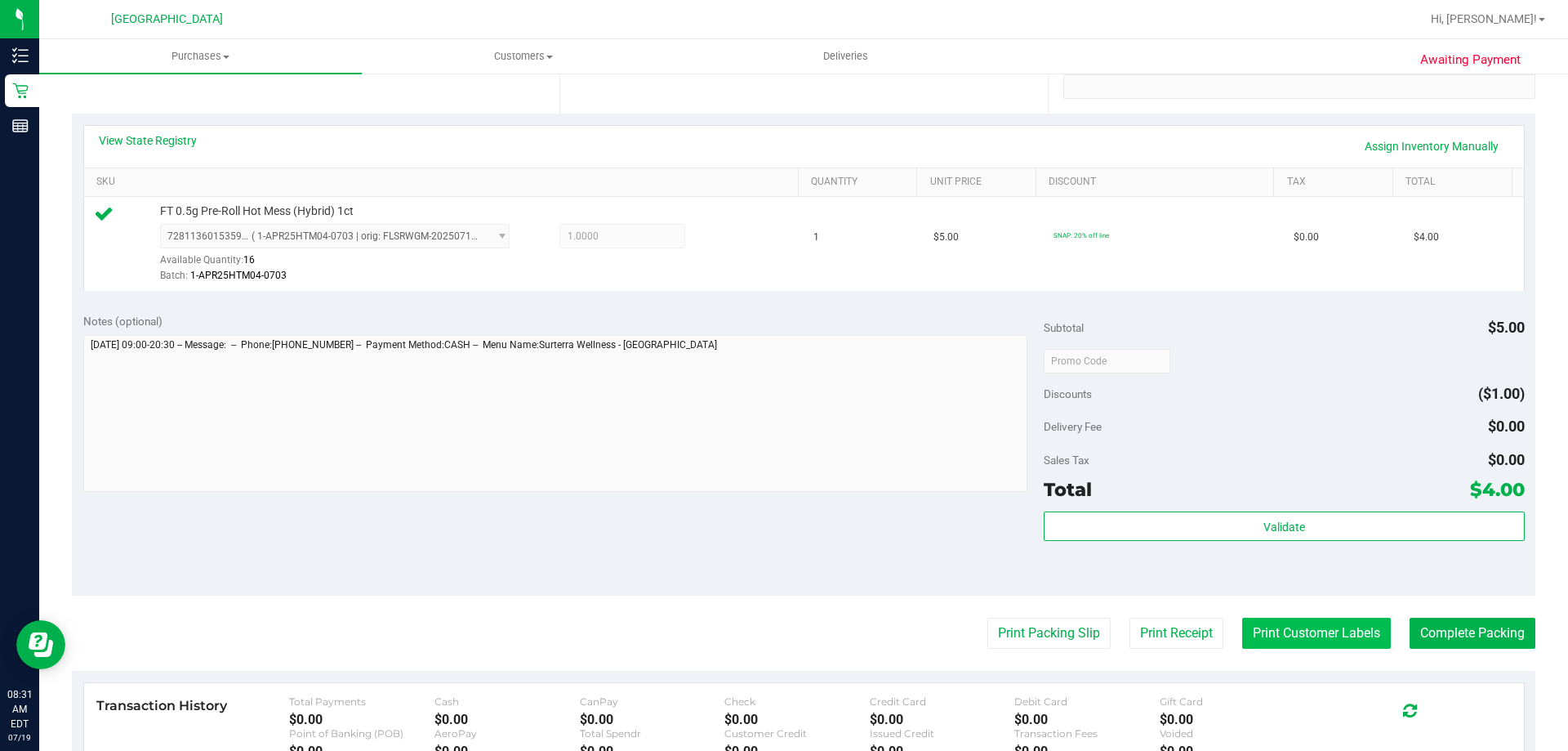 click on "Print Customer Labels" at bounding box center [1316, 633] 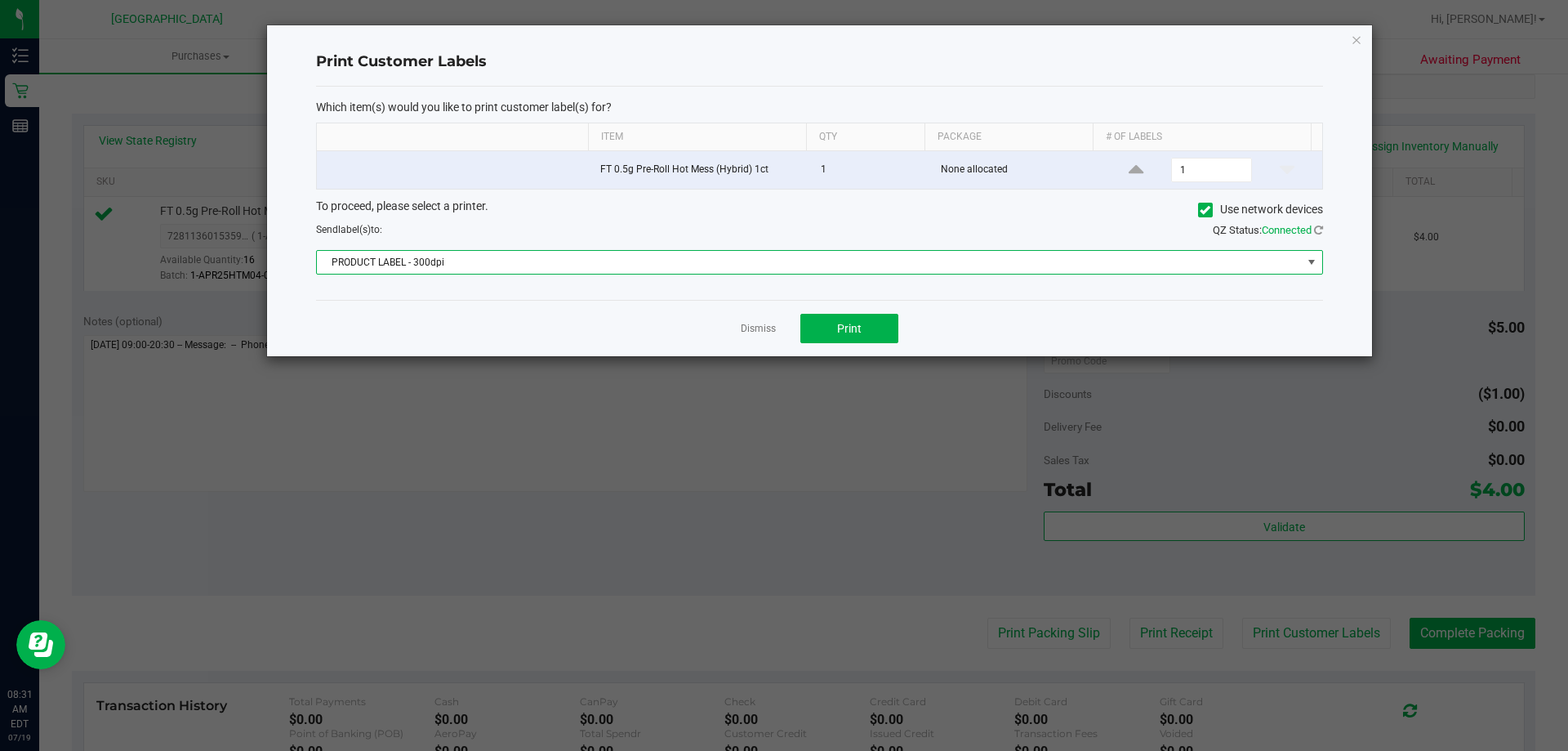 click at bounding box center (1312, 262) 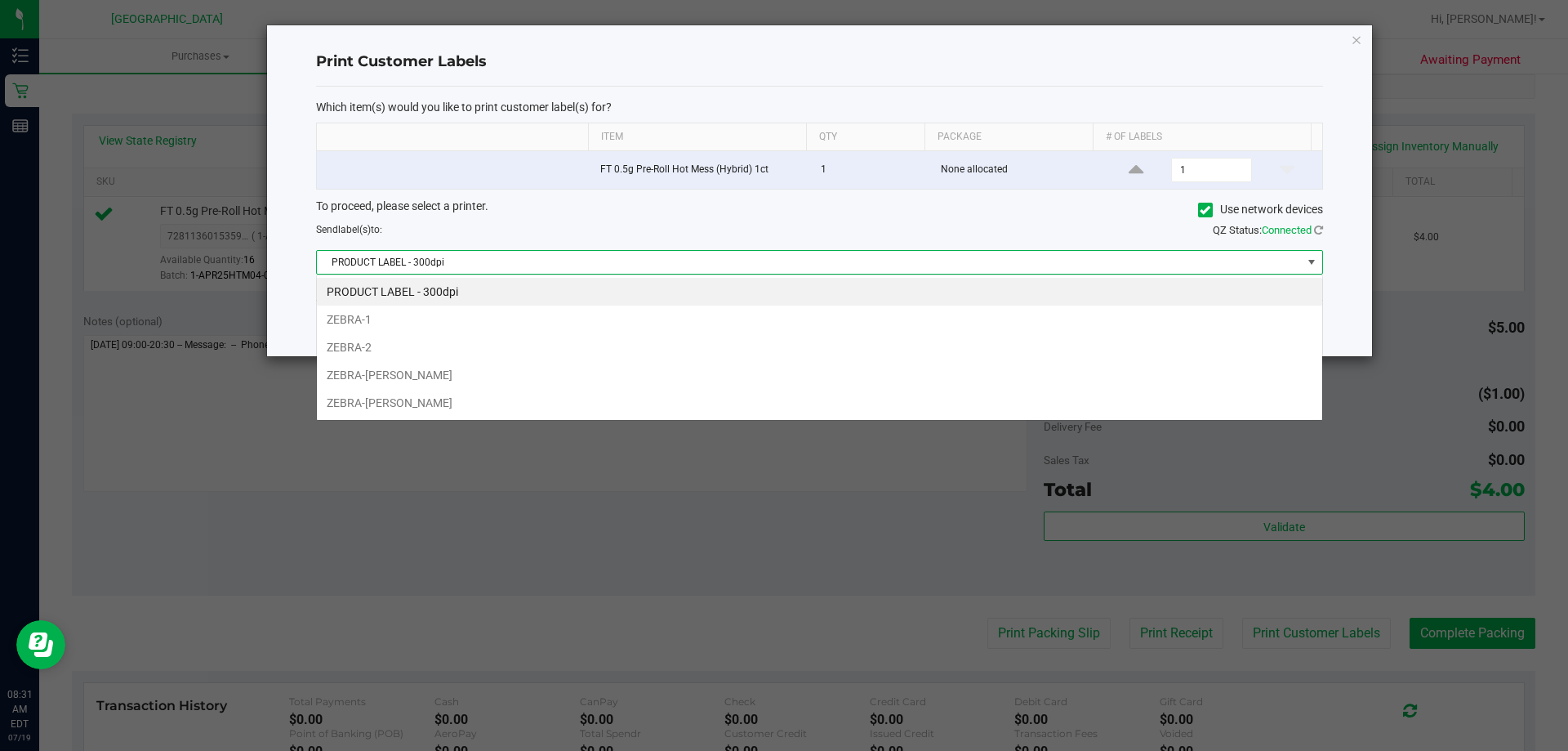 scroll, scrollTop: 81695, scrollLeft: 80660, axis: both 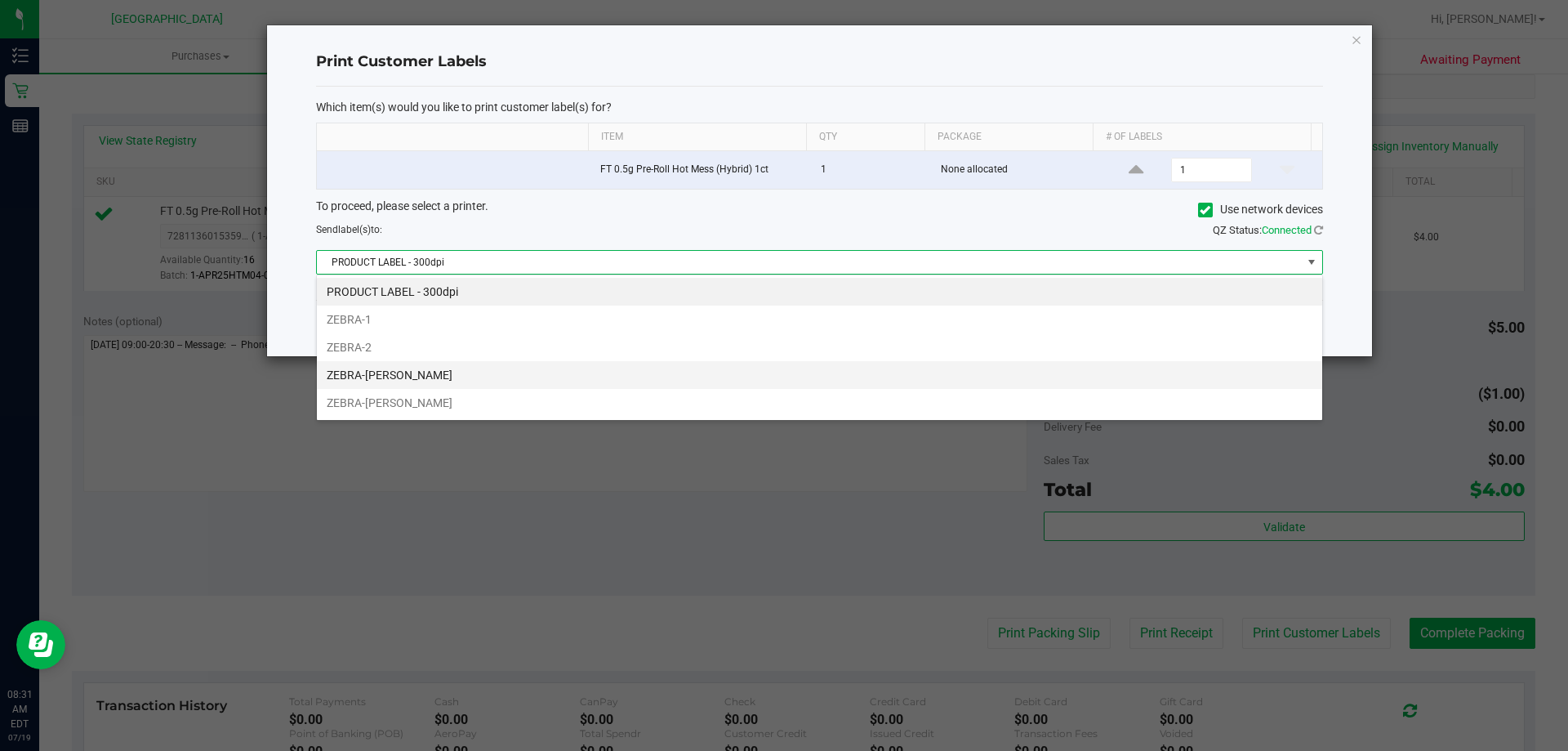 click on "ZEBRA-[PERSON_NAME]" at bounding box center (819, 375) 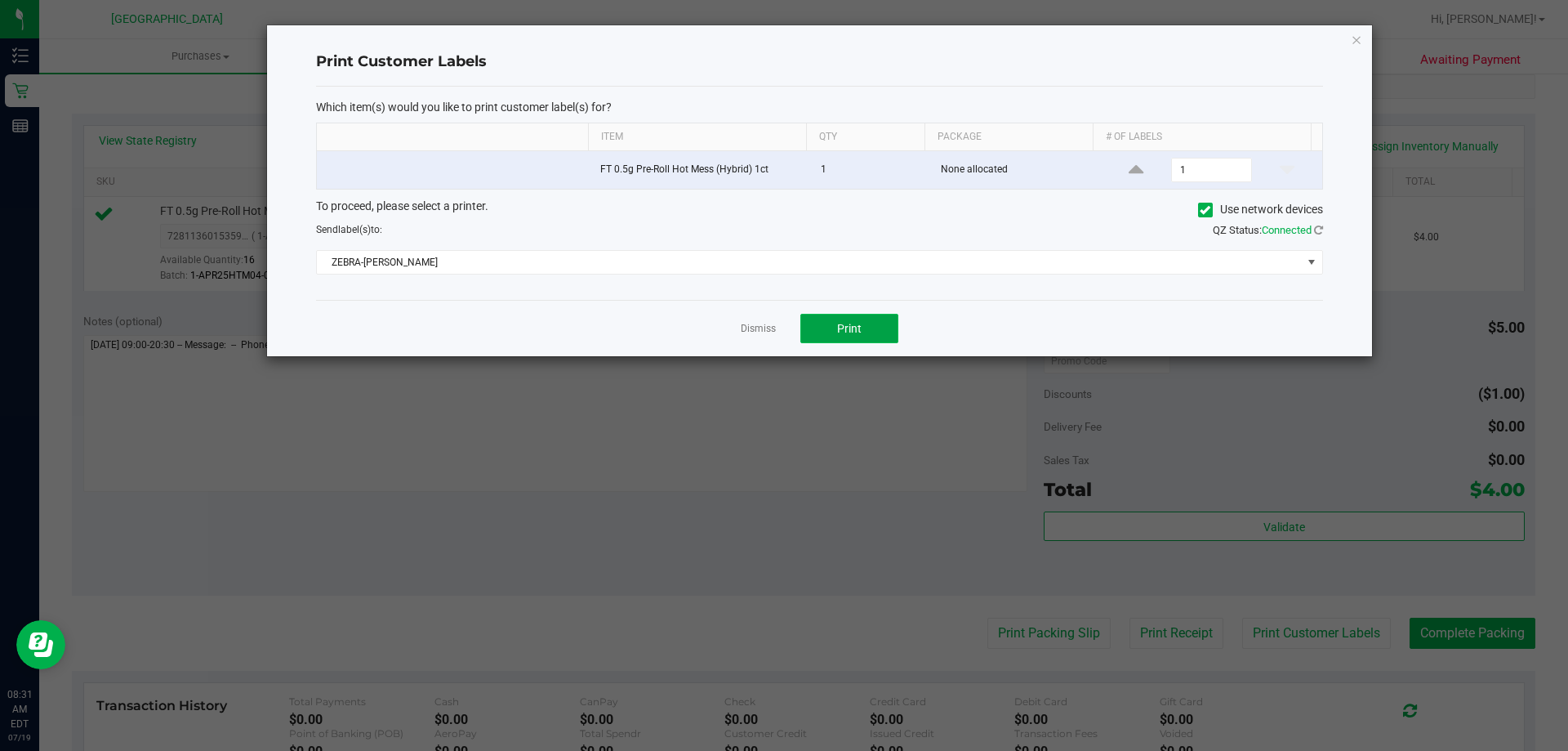 click on "Print" 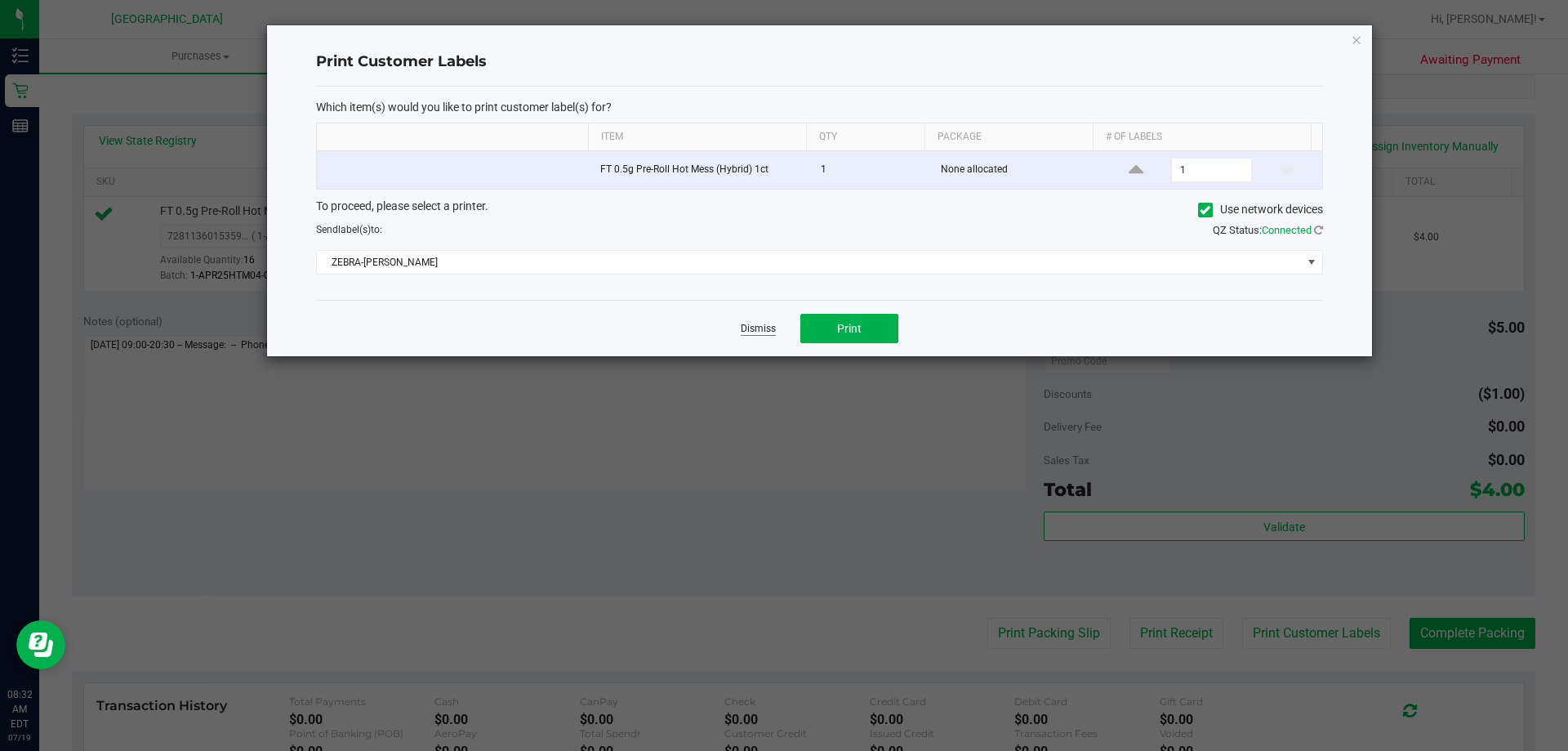 click on "Dismiss" 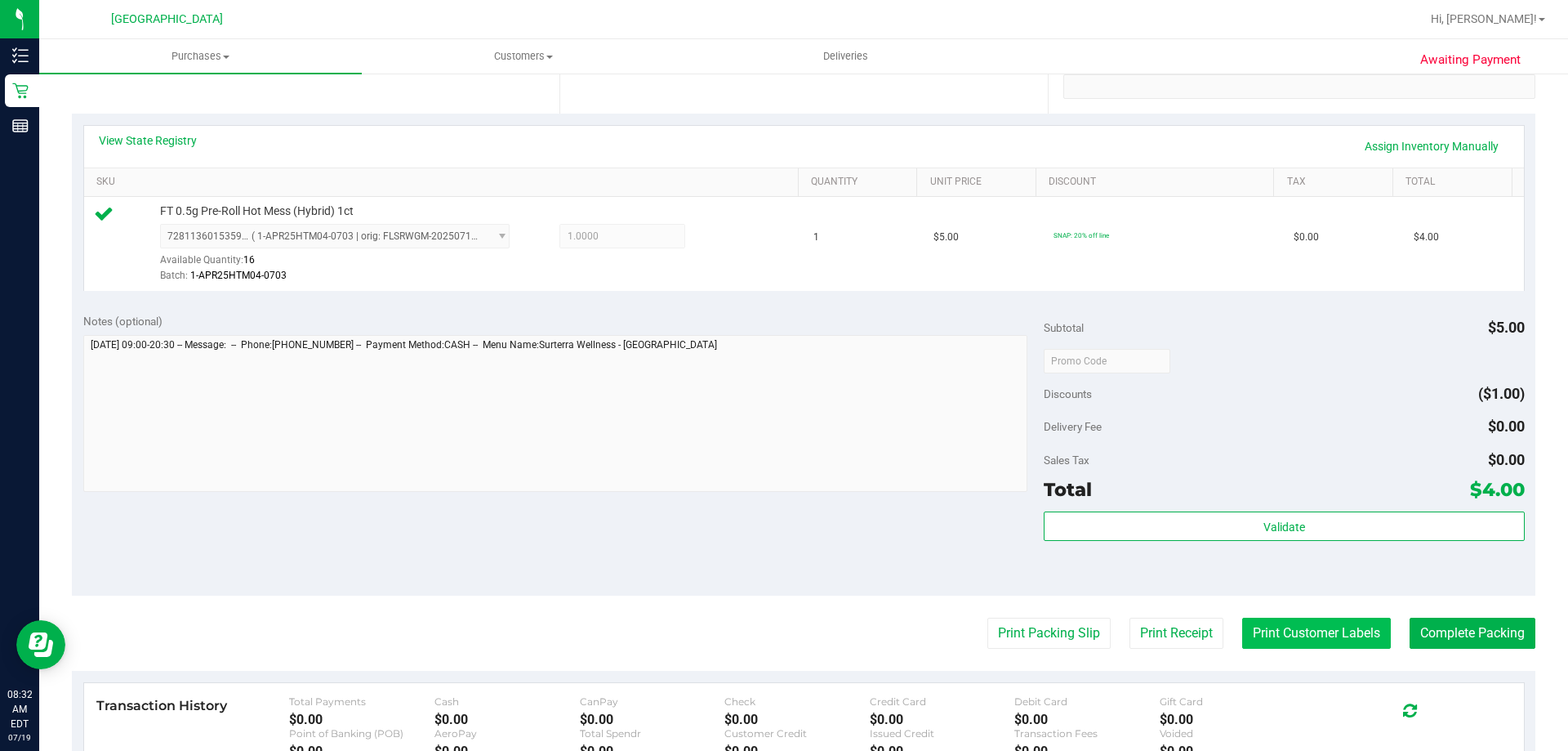 click on "Print Customer Labels" at bounding box center (1316, 633) 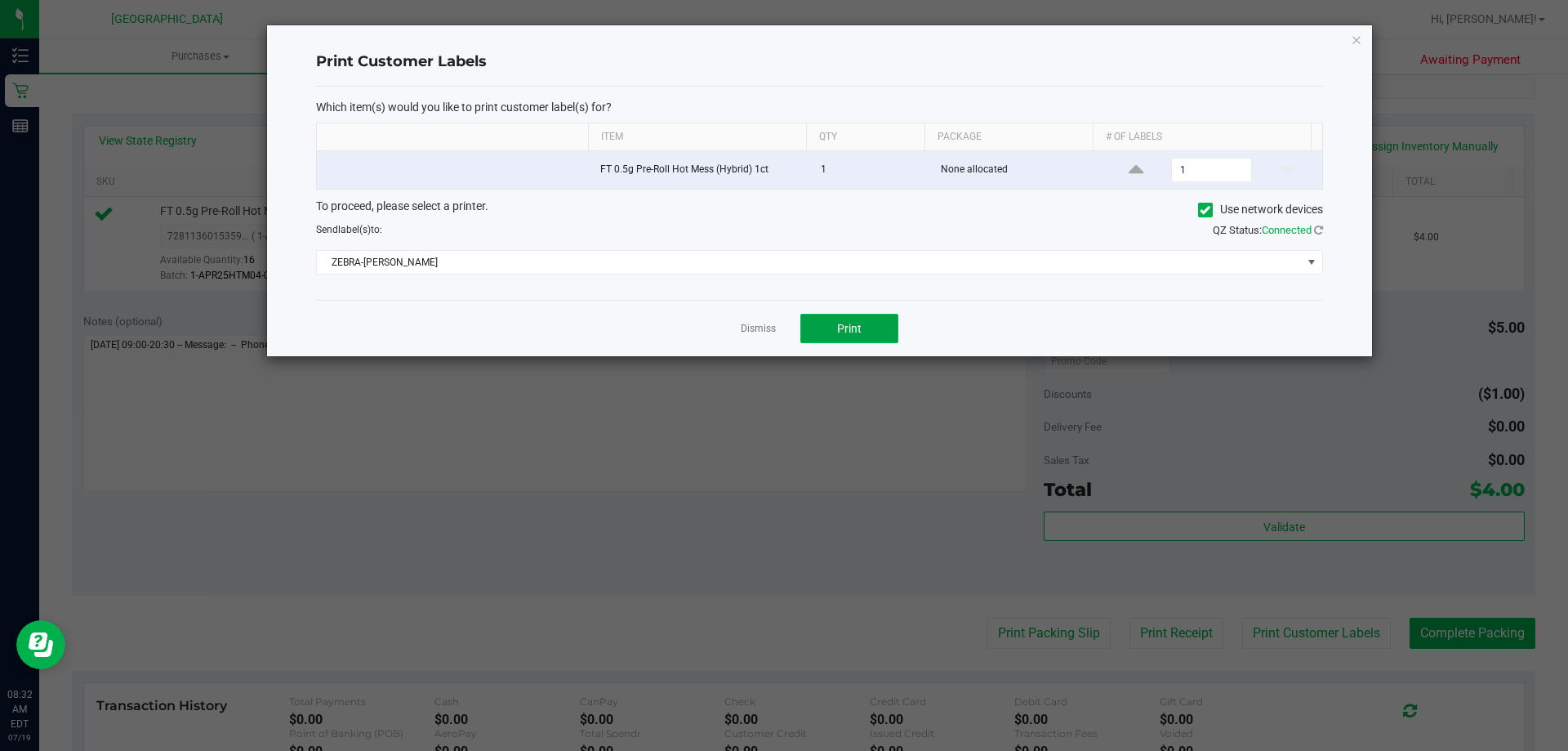 click on "Print" 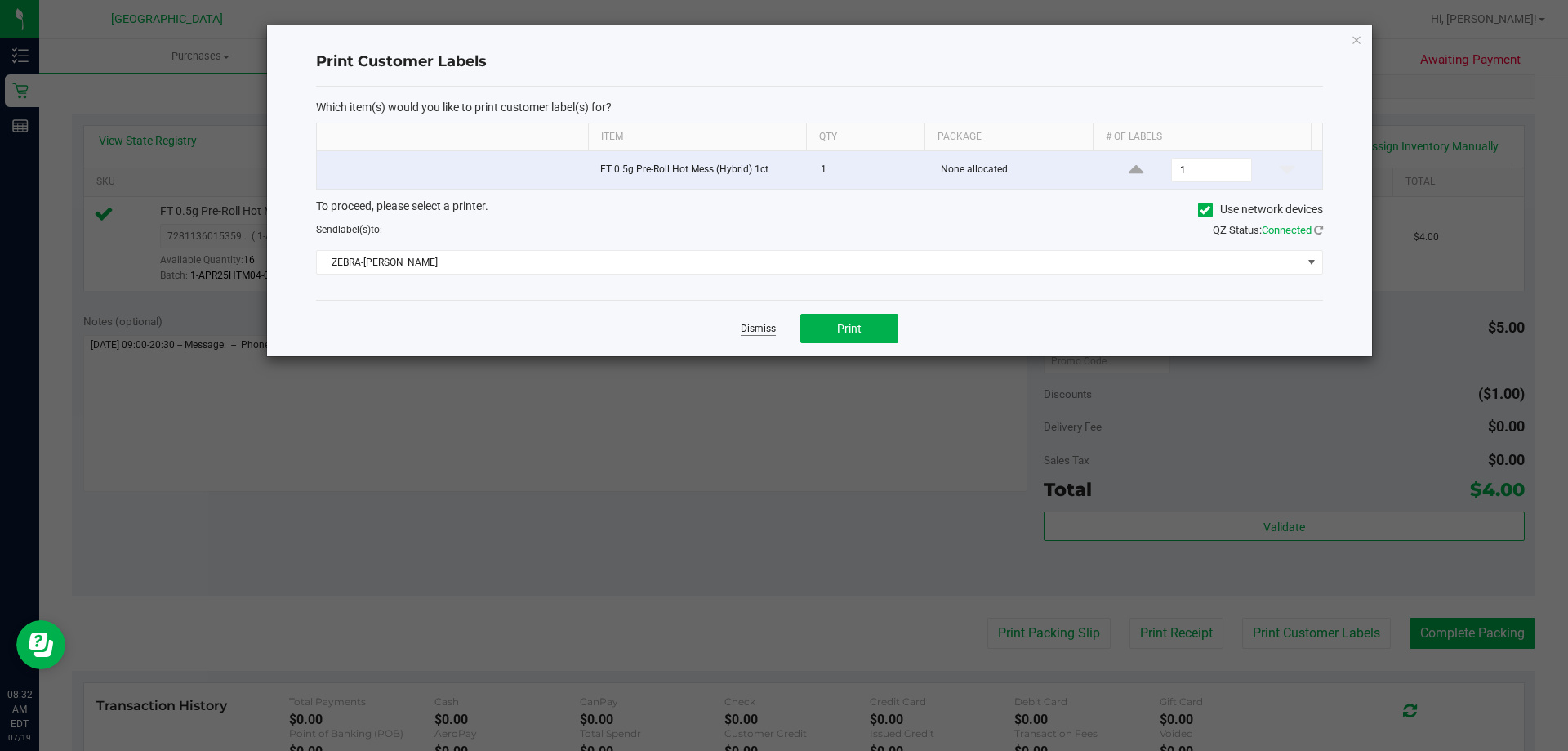 click on "Dismiss" 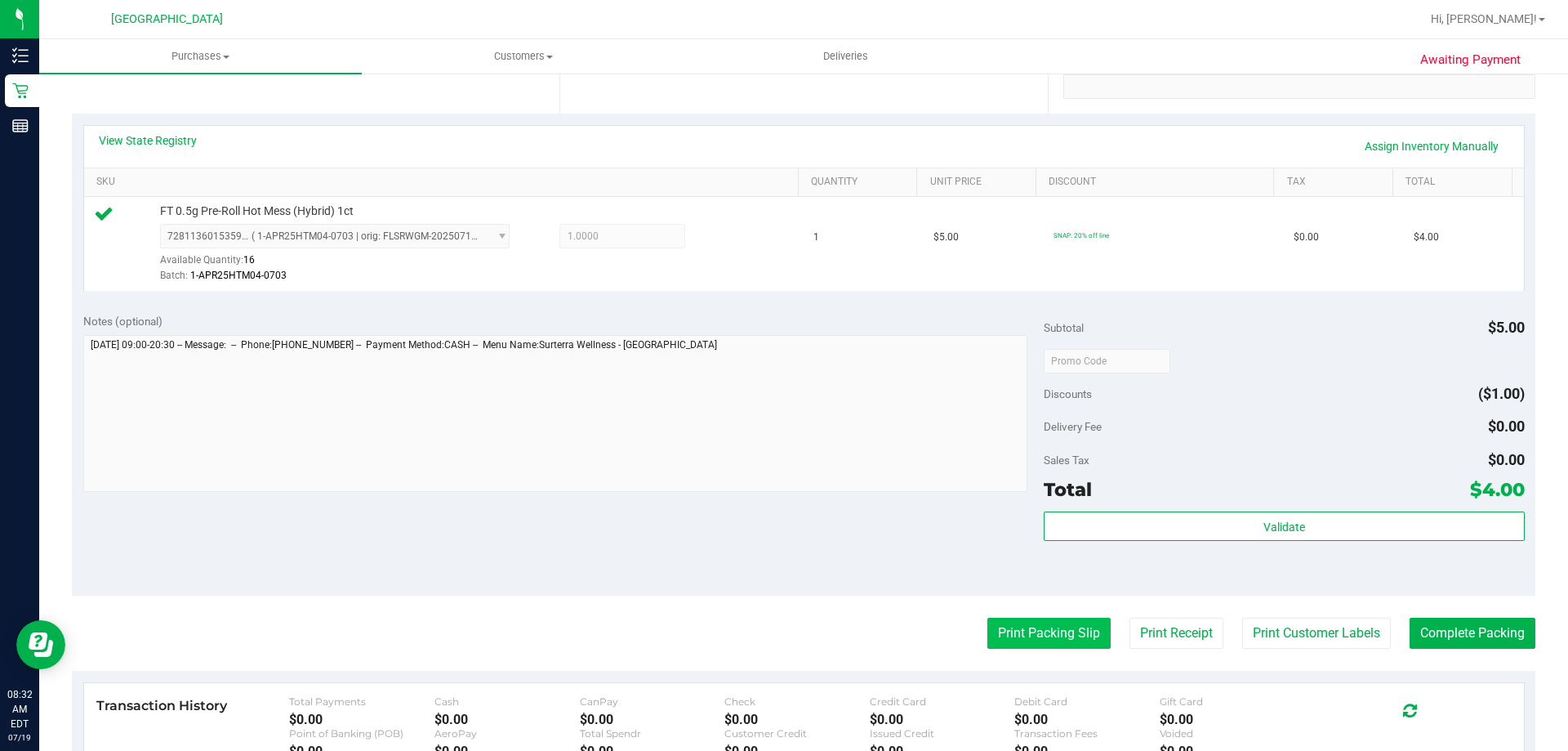 click on "Print Packing Slip" at bounding box center [1049, 633] 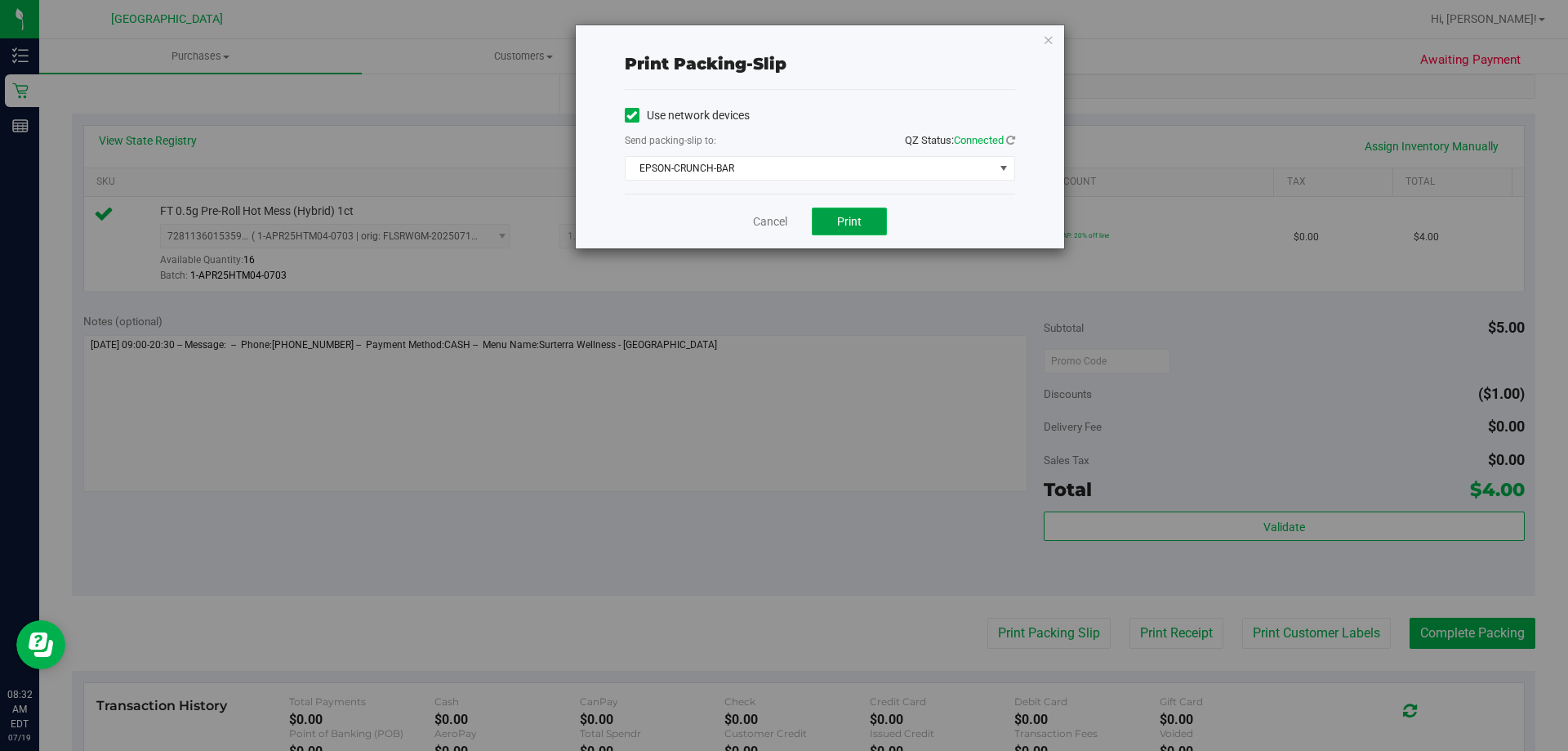 click on "Print" at bounding box center (849, 221) 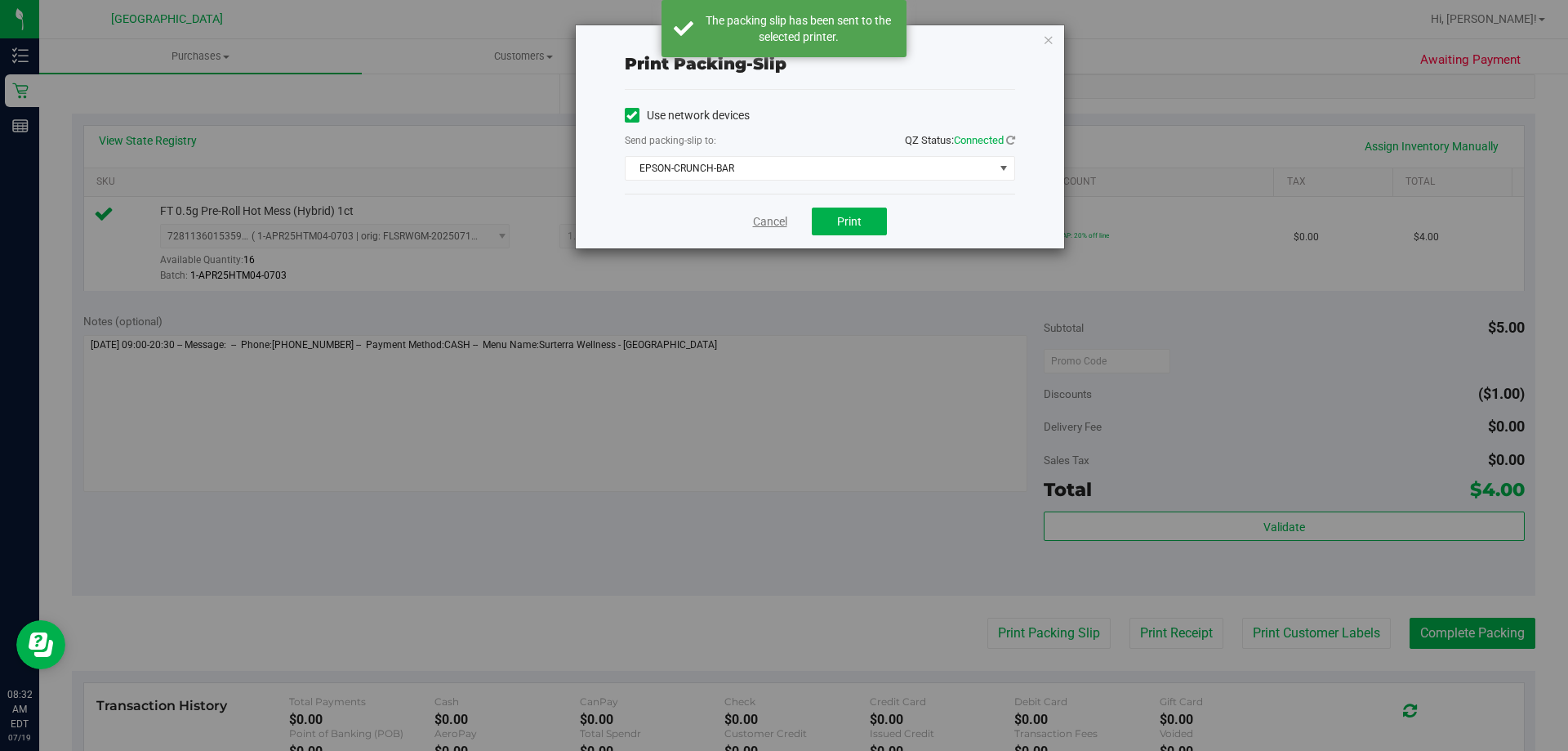 click on "Cancel" at bounding box center [770, 221] 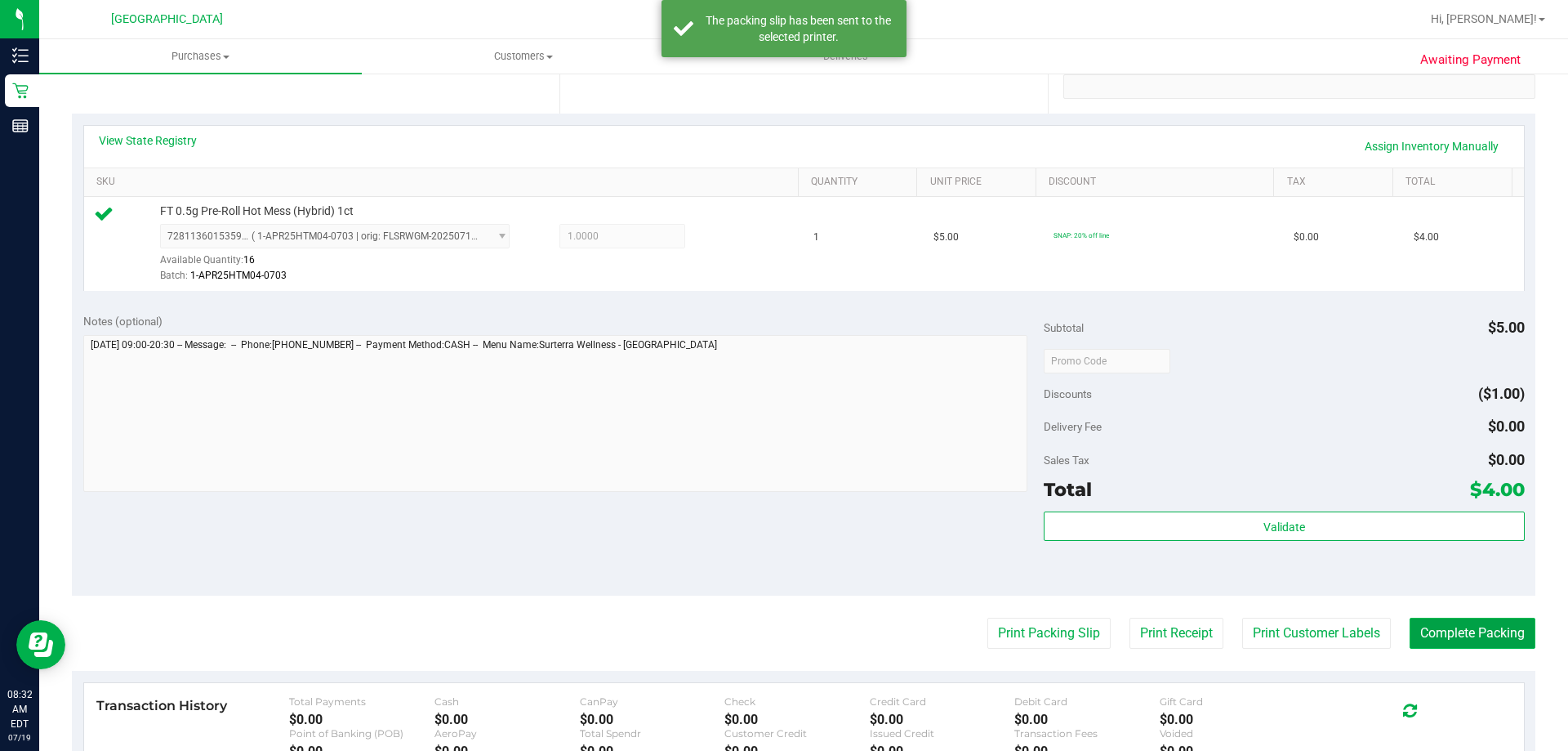 click on "Complete Packing" at bounding box center (1472, 633) 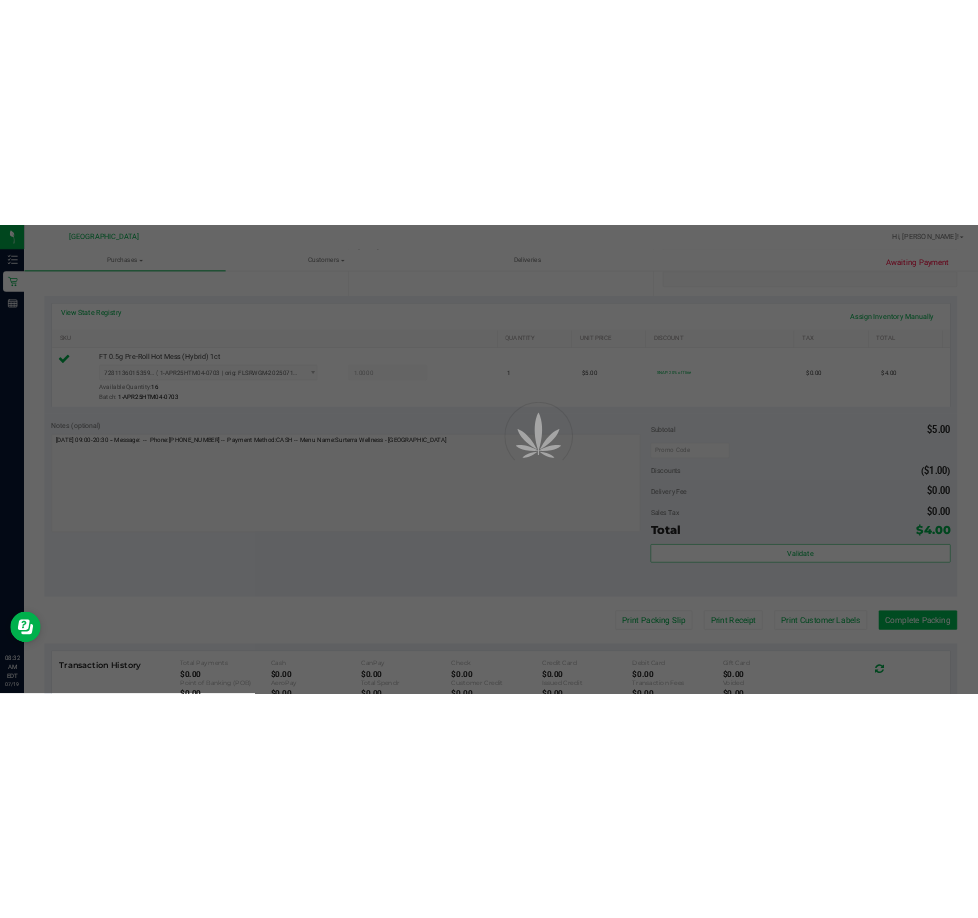 scroll, scrollTop: 0, scrollLeft: 0, axis: both 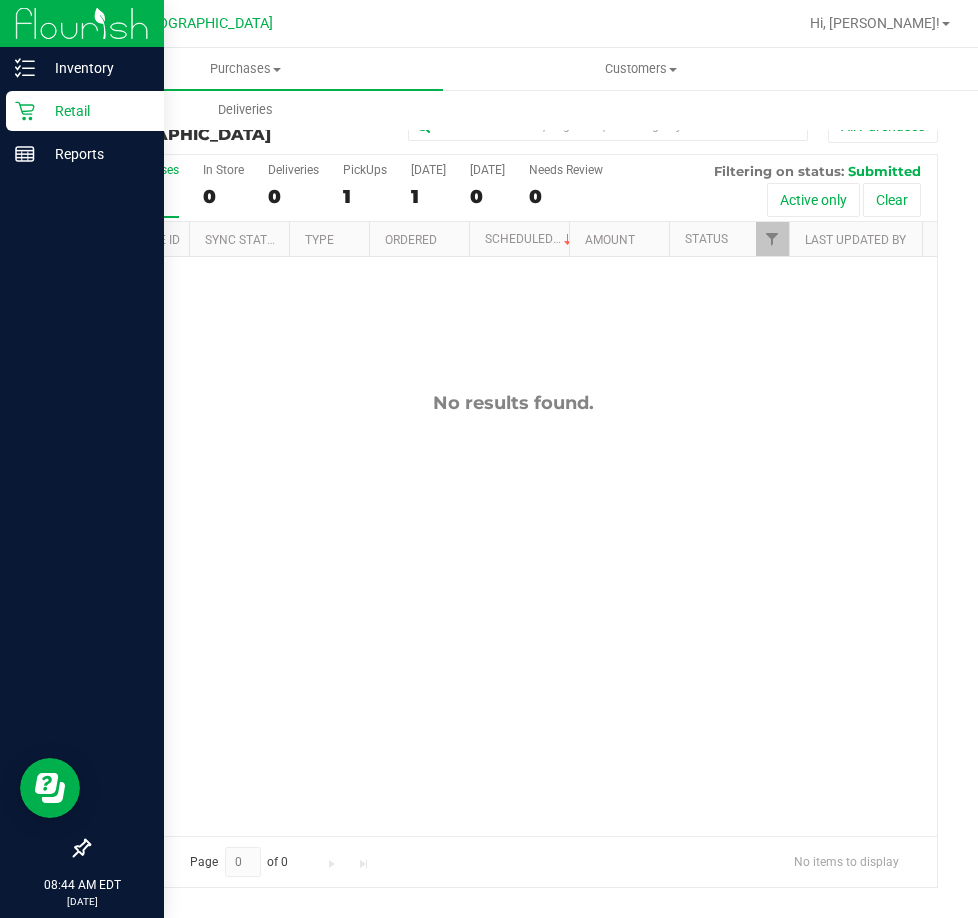 click on "Retail" at bounding box center (95, 111) 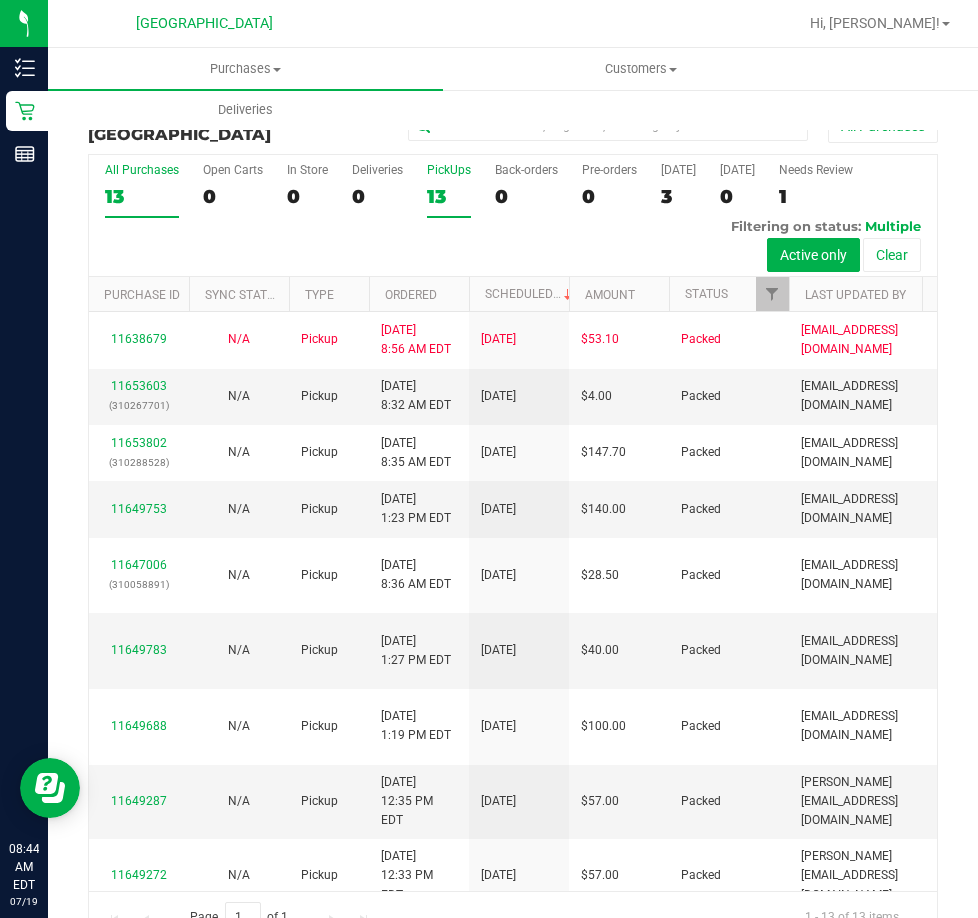click on "PickUps" at bounding box center (449, 170) 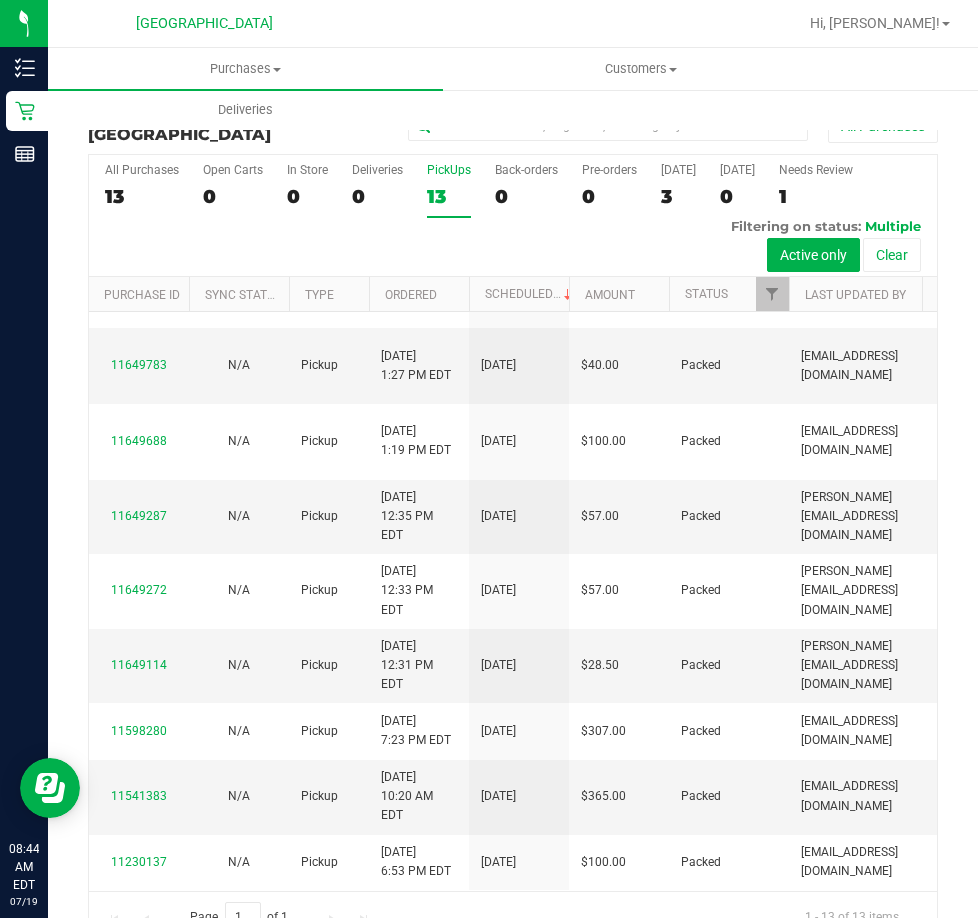 scroll, scrollTop: 770, scrollLeft: 0, axis: vertical 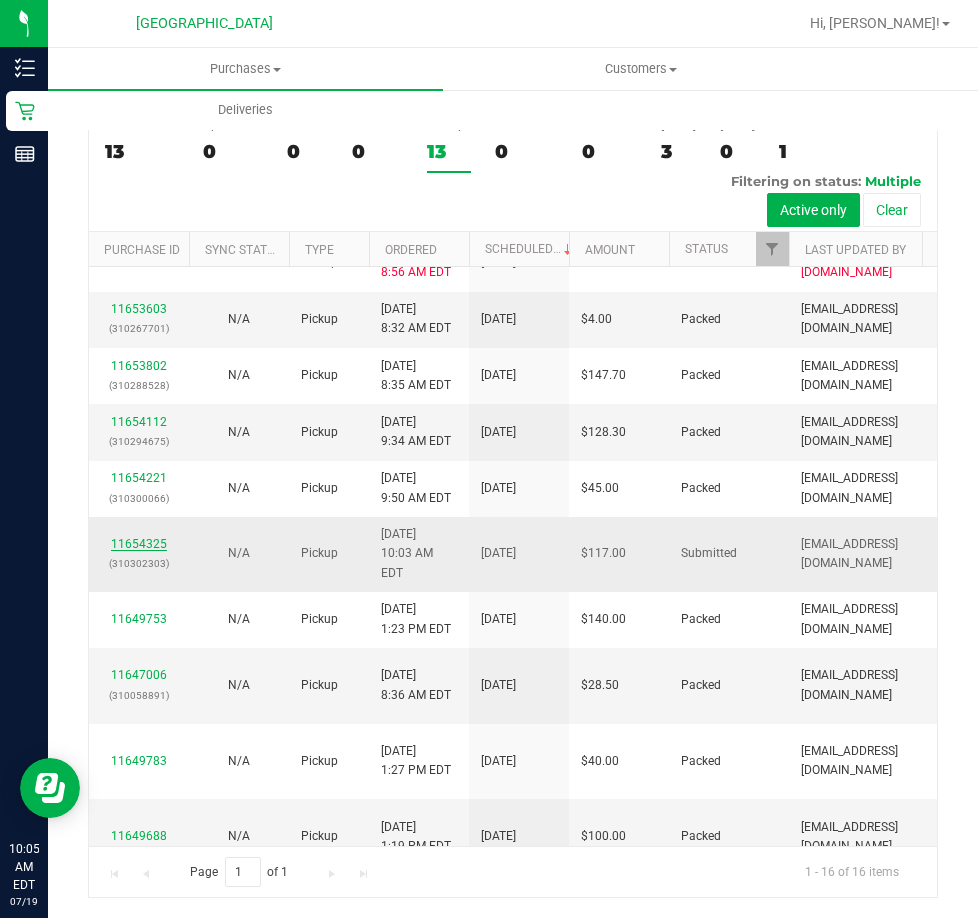 click on "11654325" at bounding box center [139, 544] 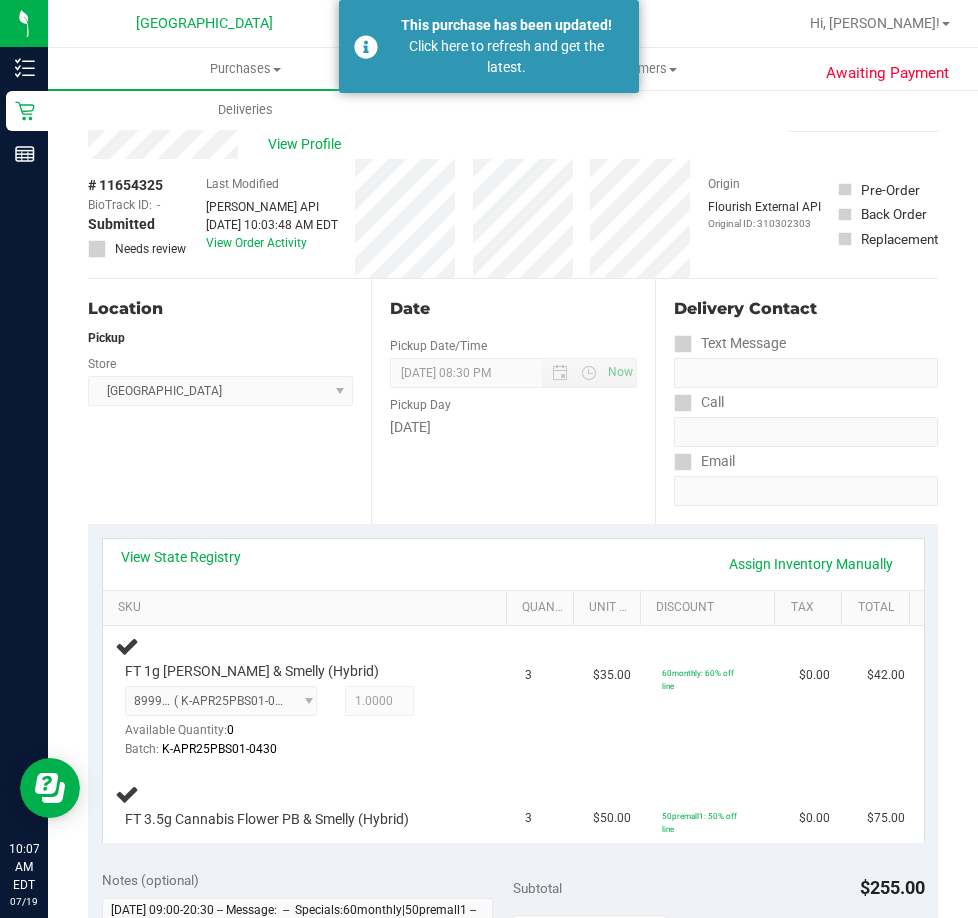 scroll, scrollTop: 0, scrollLeft: 0, axis: both 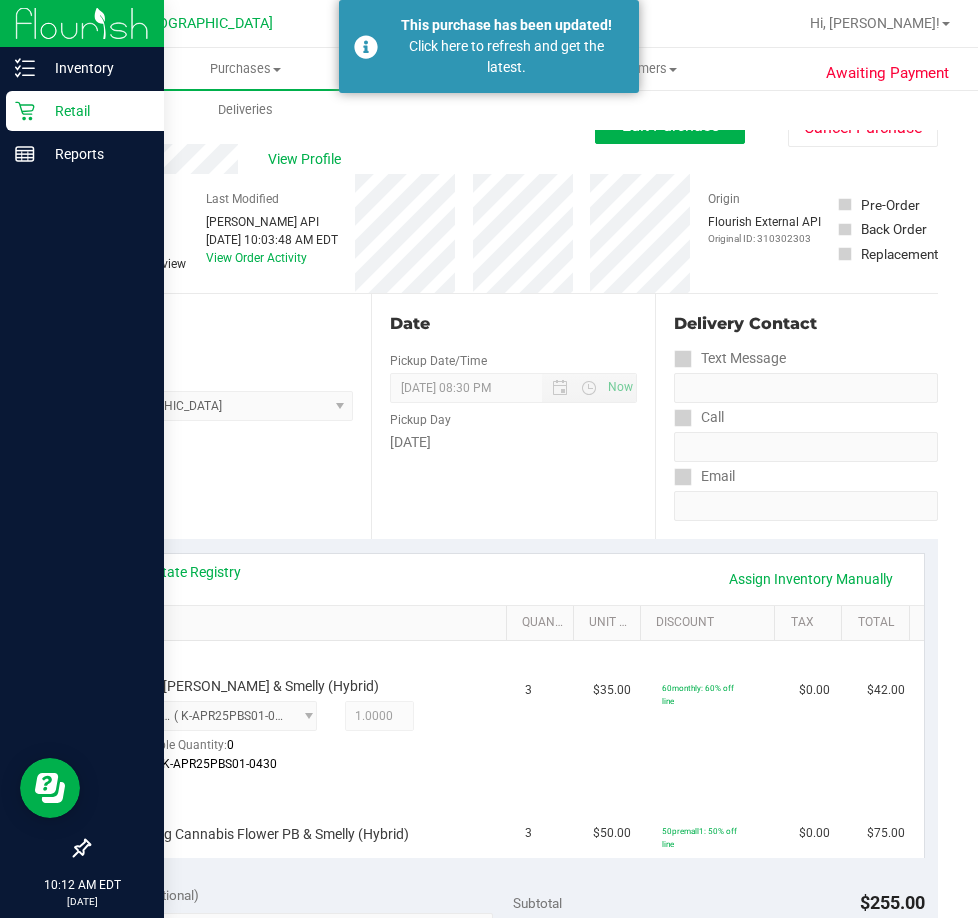 click on "Retail" at bounding box center [95, 111] 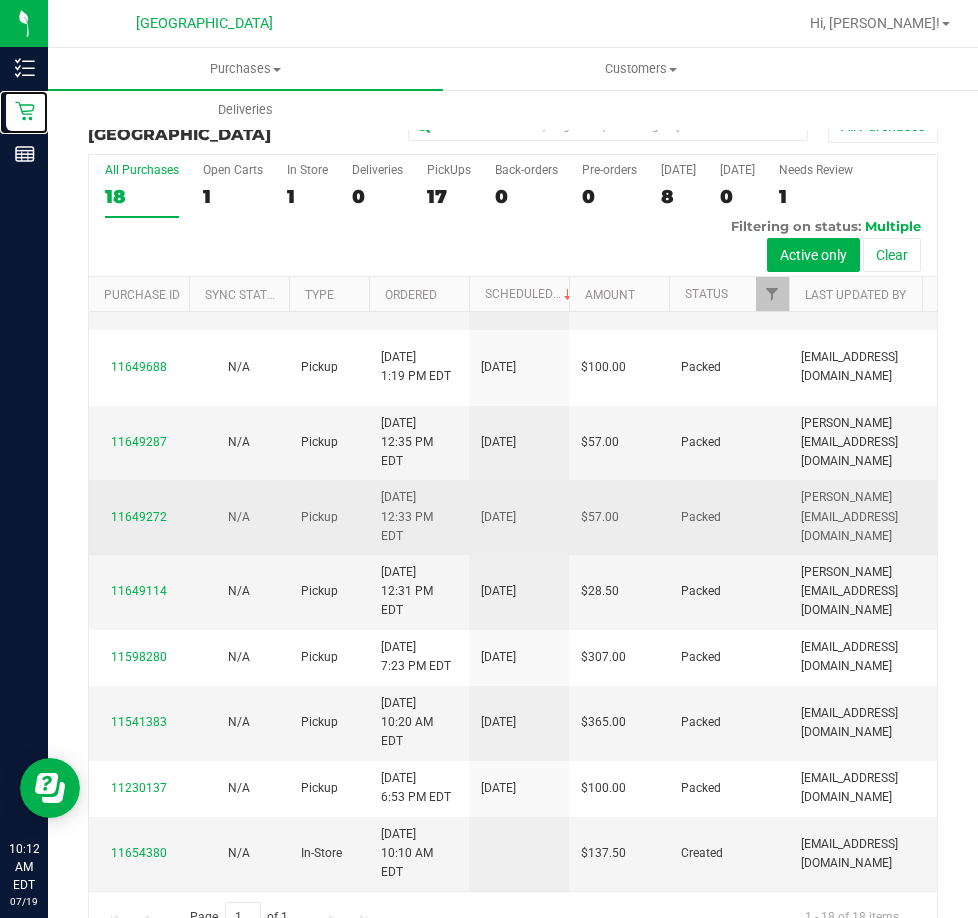 scroll, scrollTop: 1239, scrollLeft: 0, axis: vertical 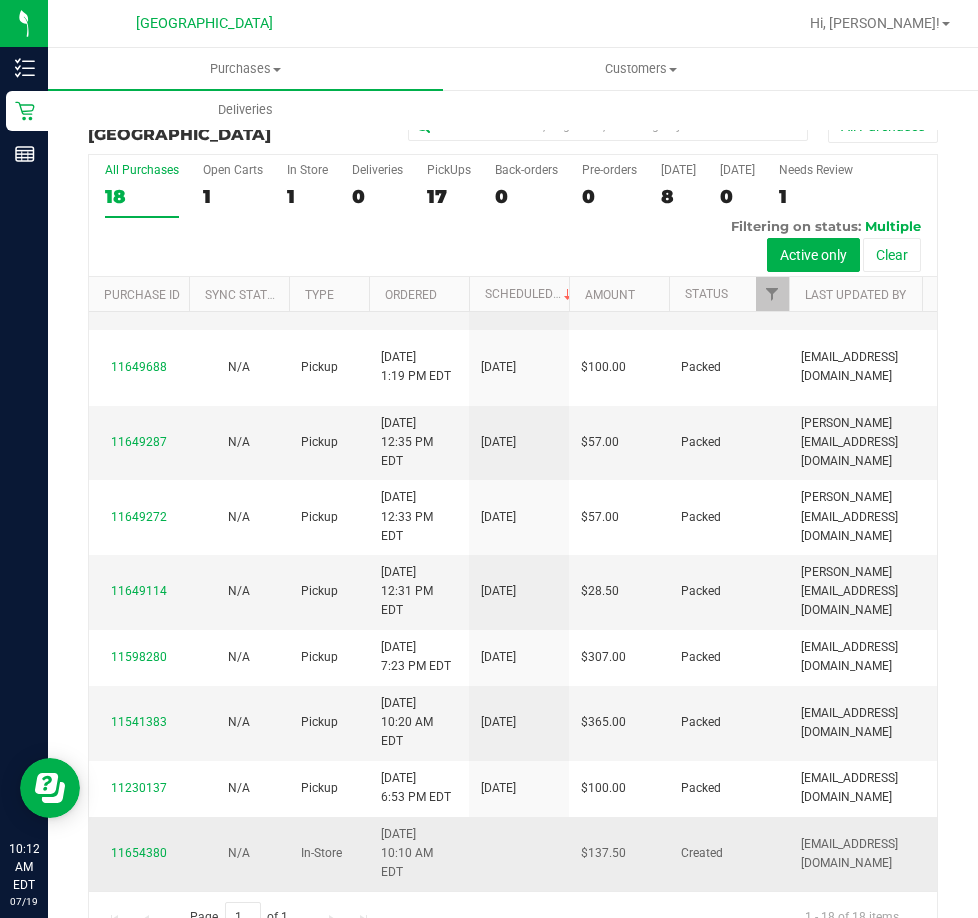 click on "11654380" at bounding box center [139, 853] 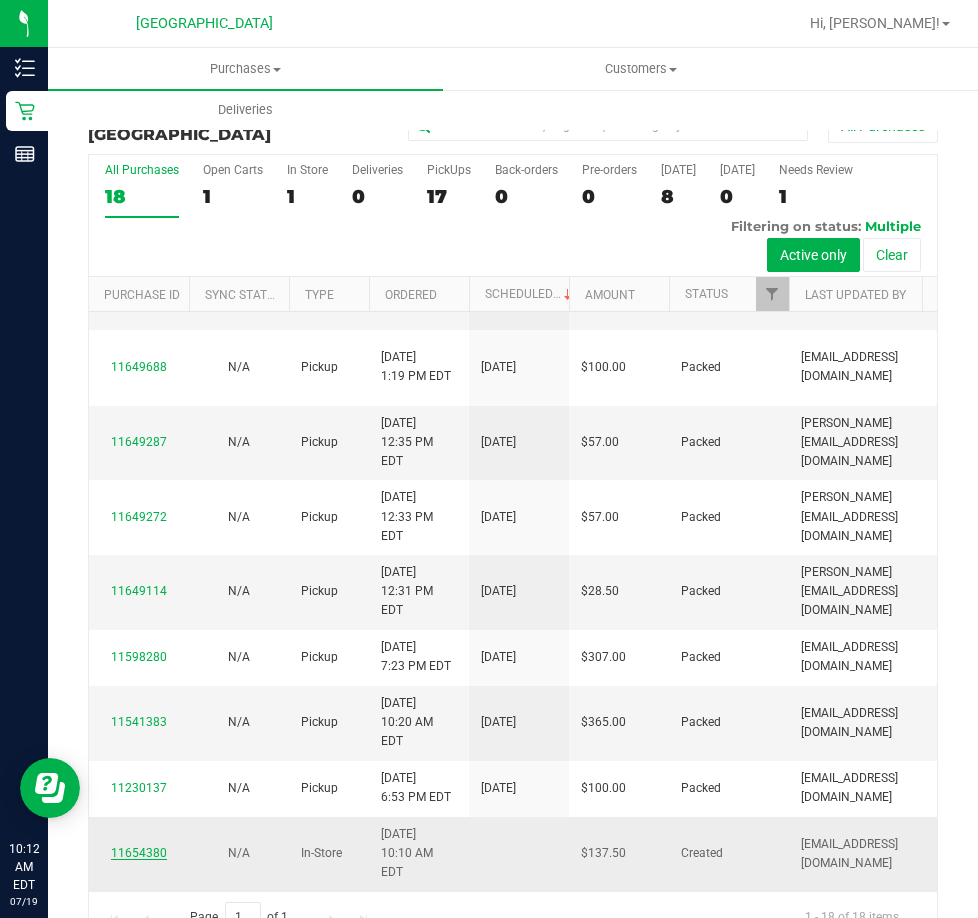 click on "11654380" at bounding box center [139, 853] 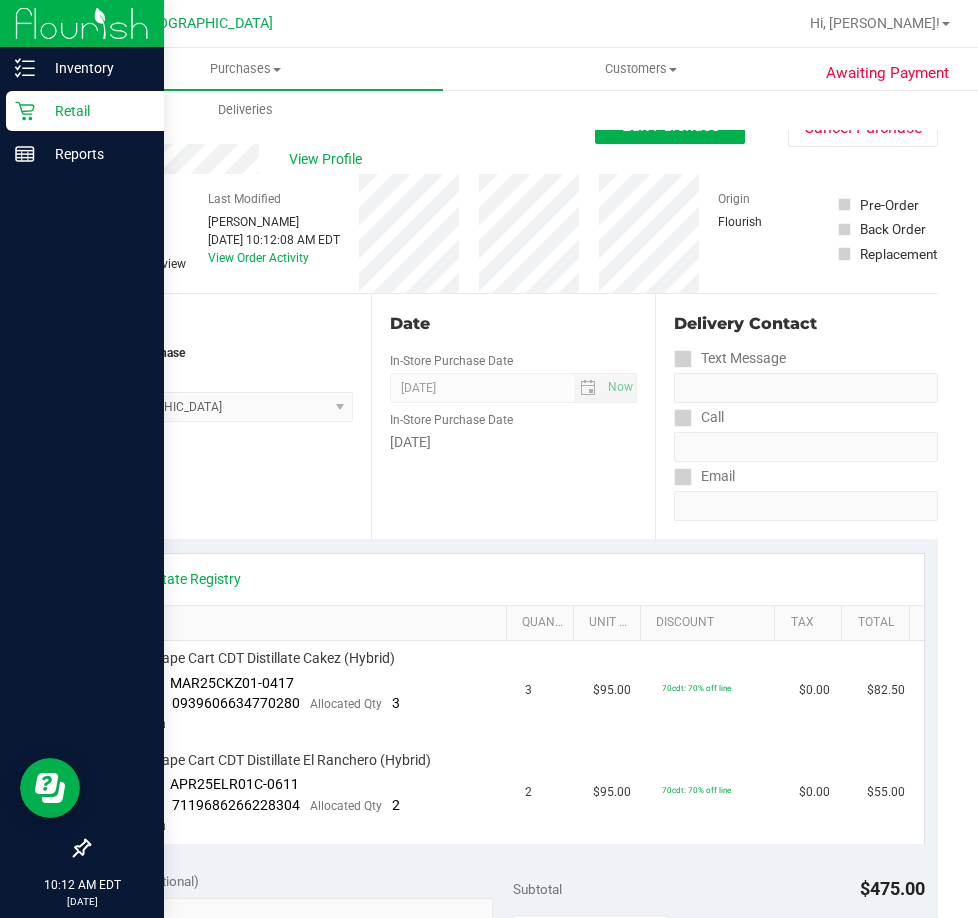 click on "Retail" at bounding box center (85, 111) 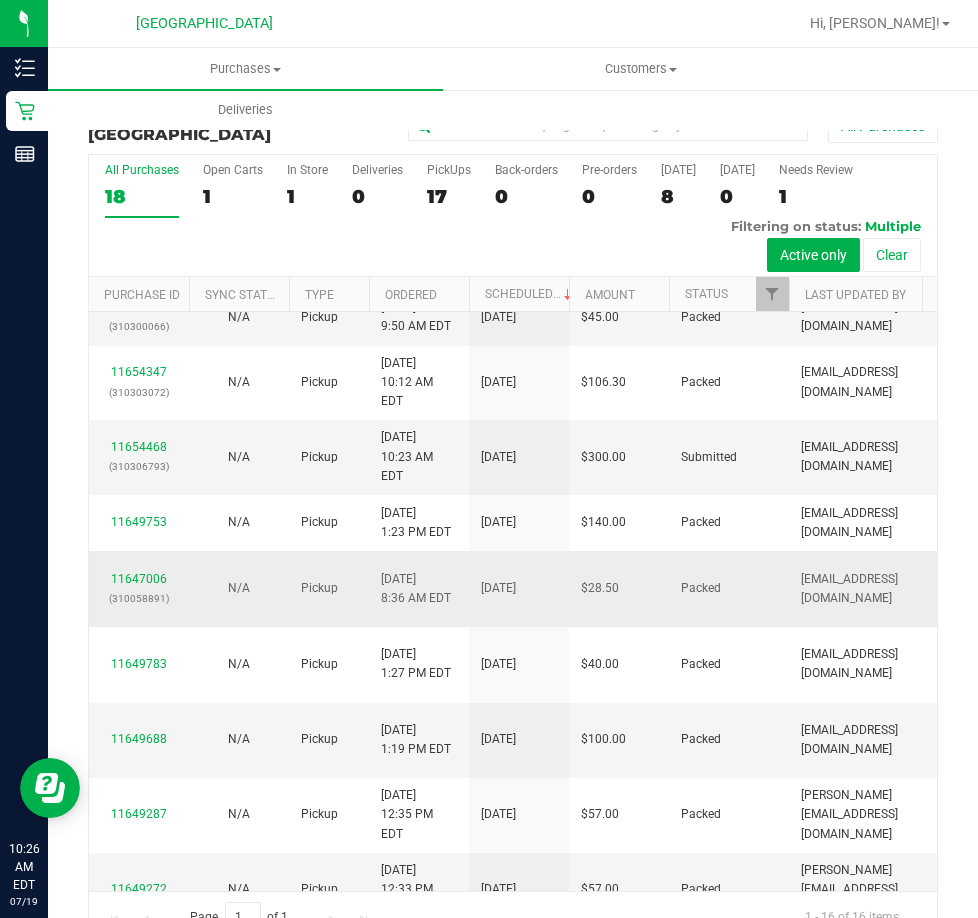 scroll, scrollTop: 200, scrollLeft: 0, axis: vertical 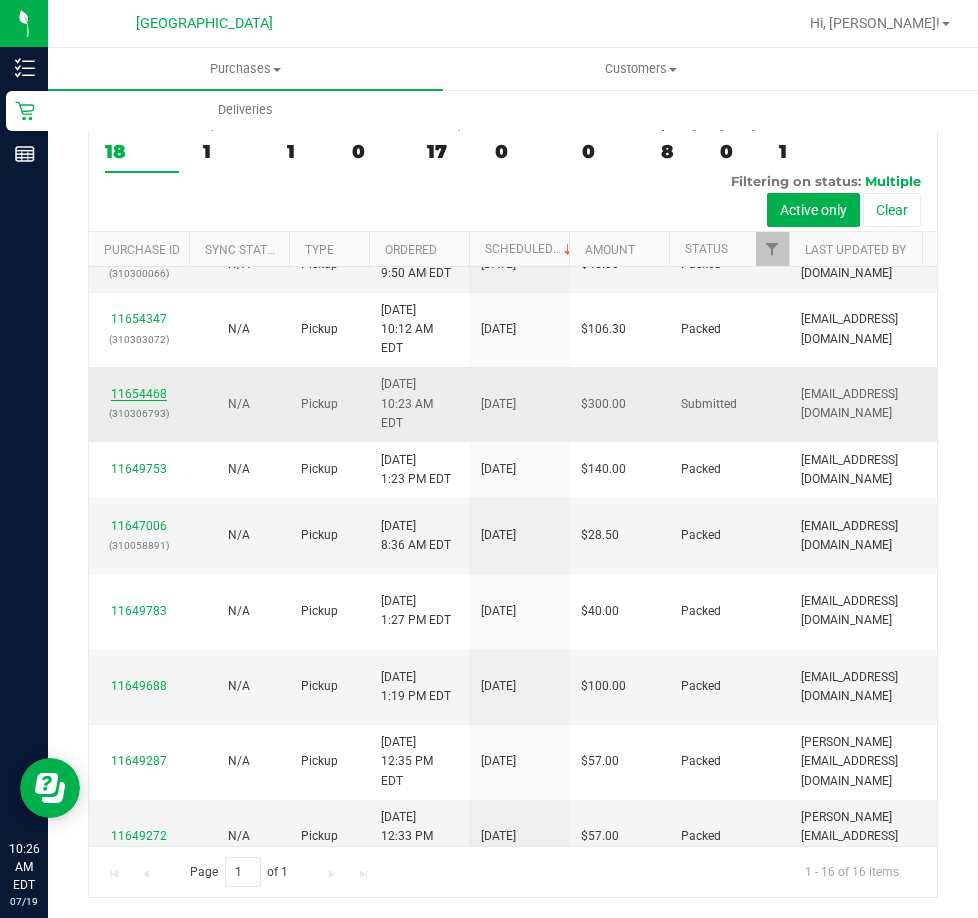 click on "11654468" at bounding box center (139, 394) 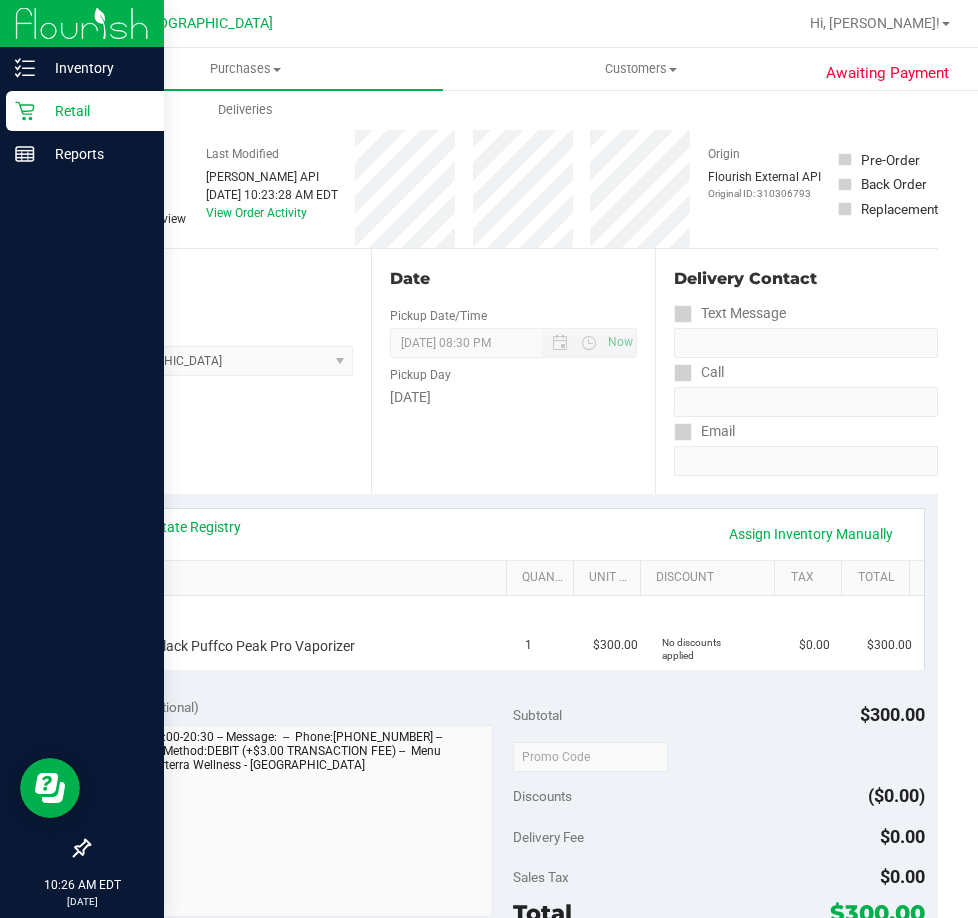 click on "Retail" at bounding box center (95, 111) 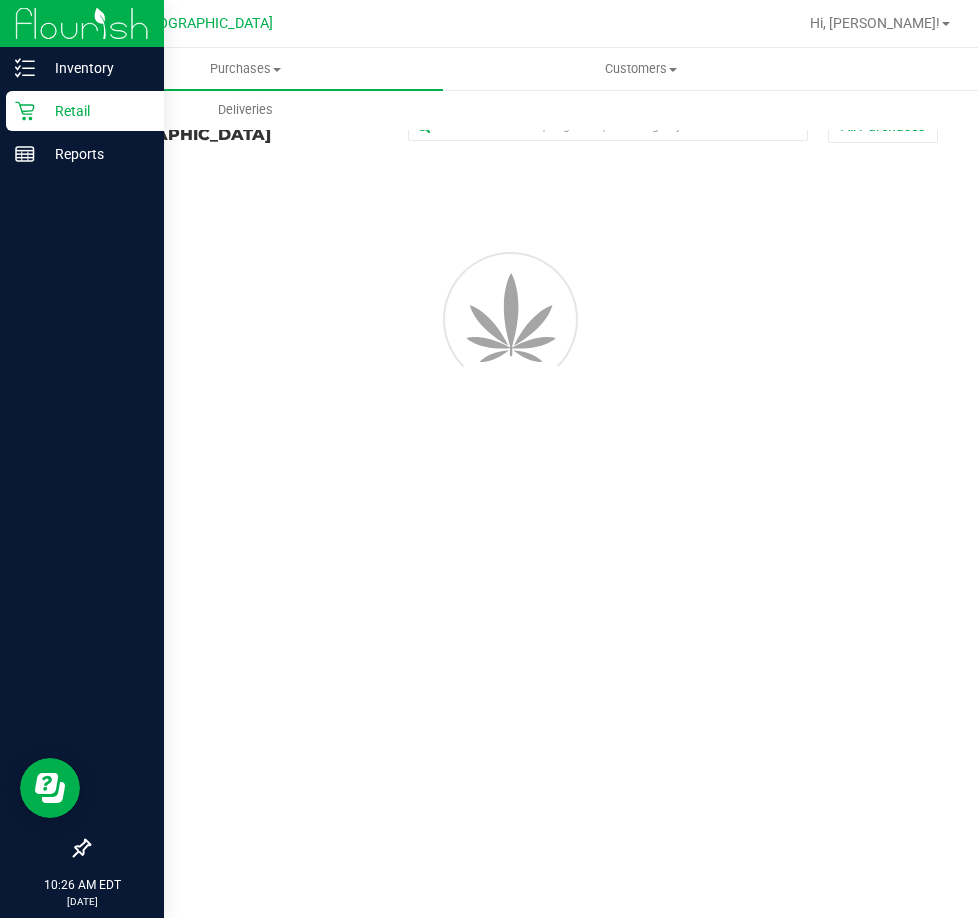 scroll, scrollTop: 0, scrollLeft: 0, axis: both 